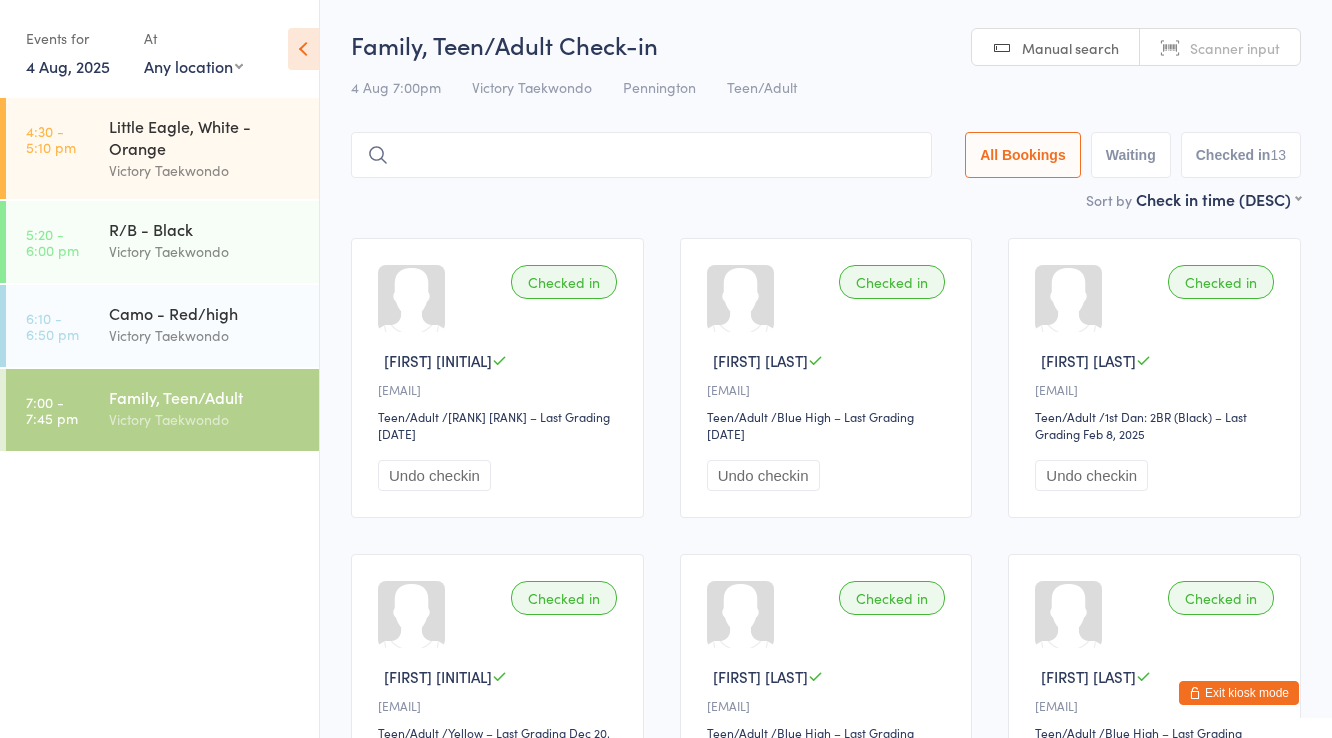scroll, scrollTop: 132, scrollLeft: 0, axis: vertical 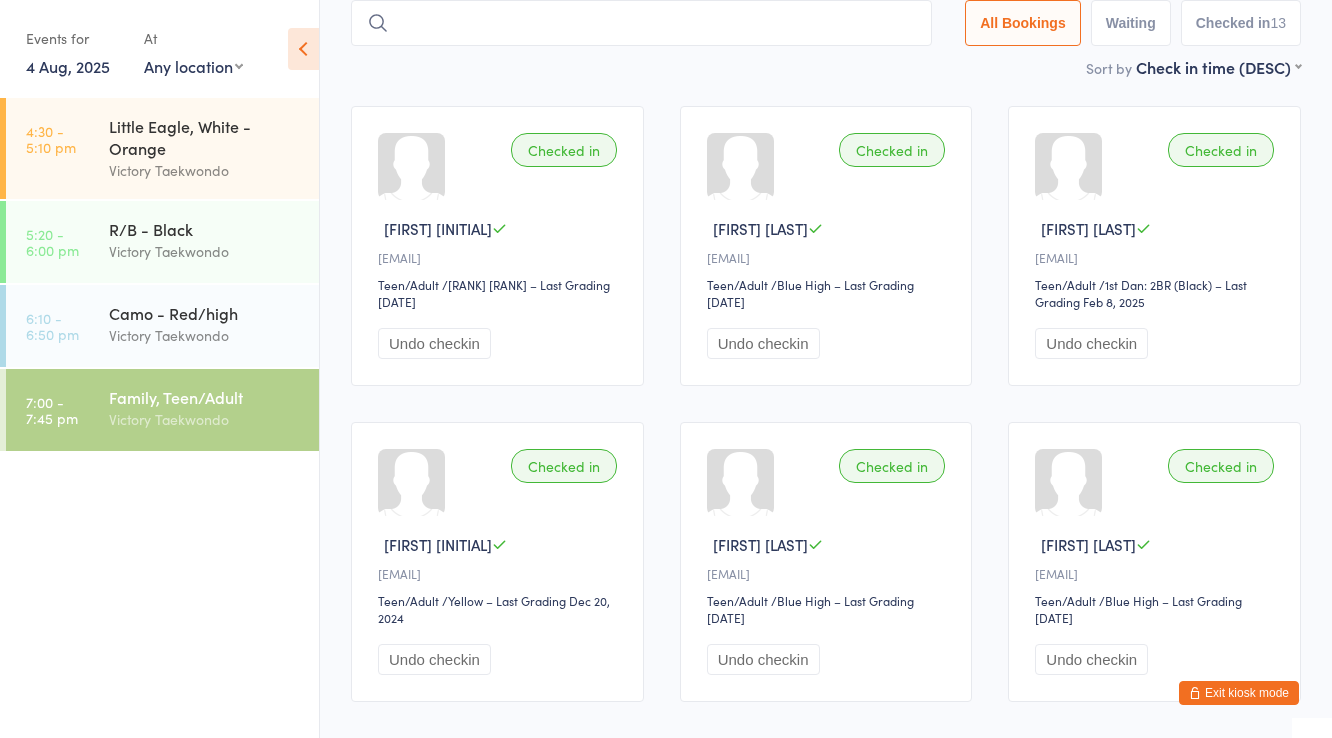 click on "4 Aug, 2025" at bounding box center (68, 66) 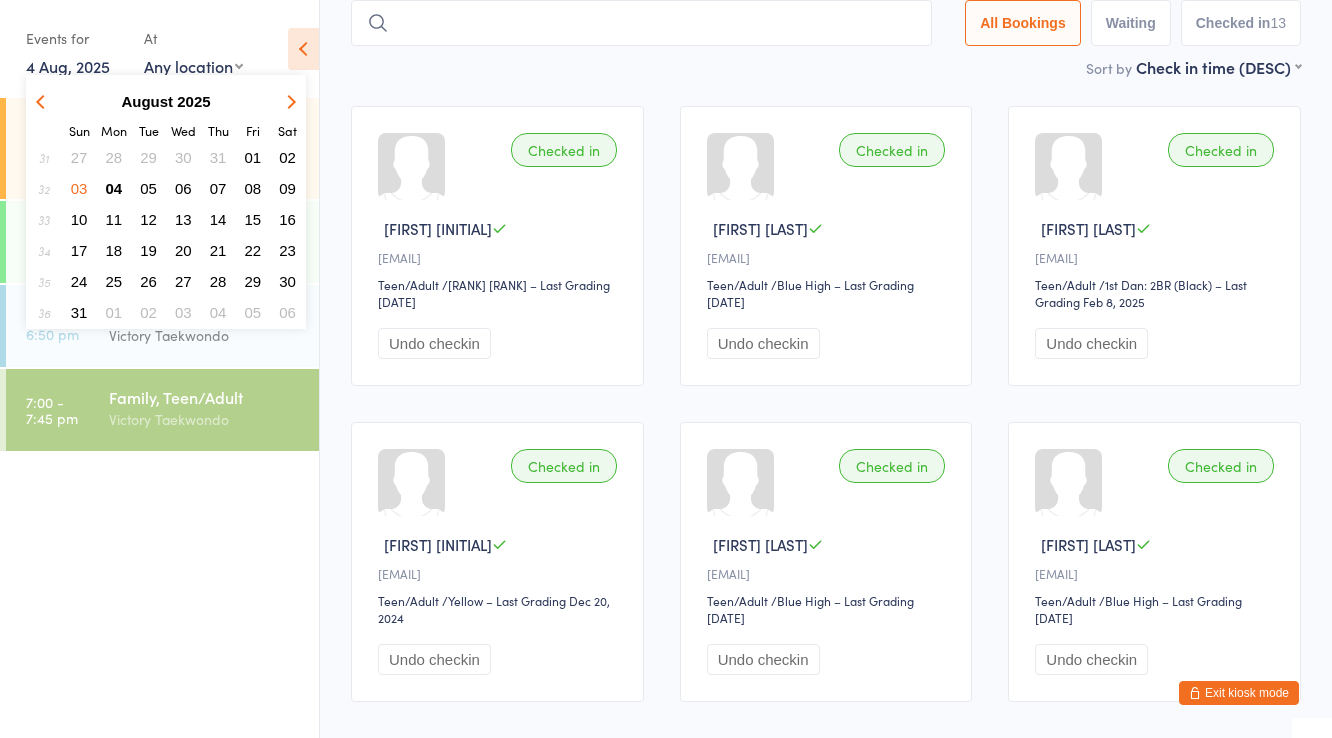 click on "05" at bounding box center (148, 188) 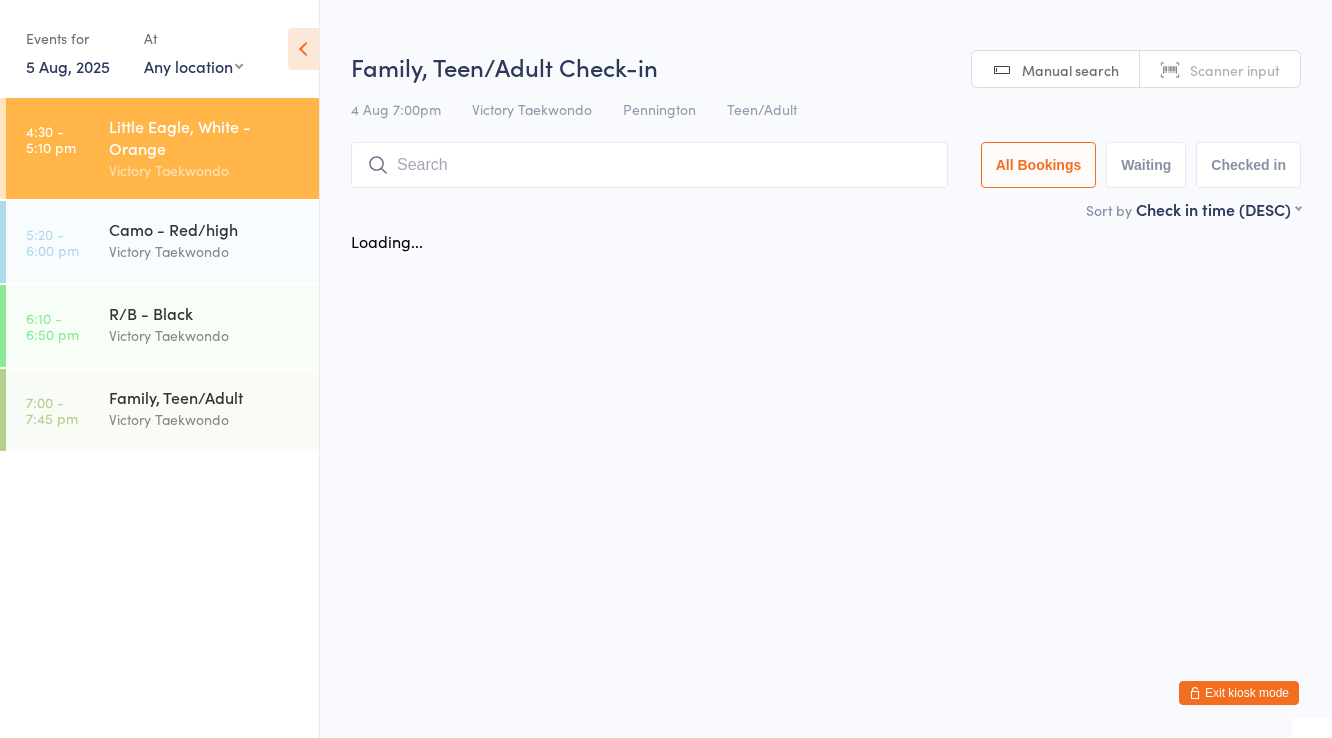 scroll, scrollTop: 0, scrollLeft: 0, axis: both 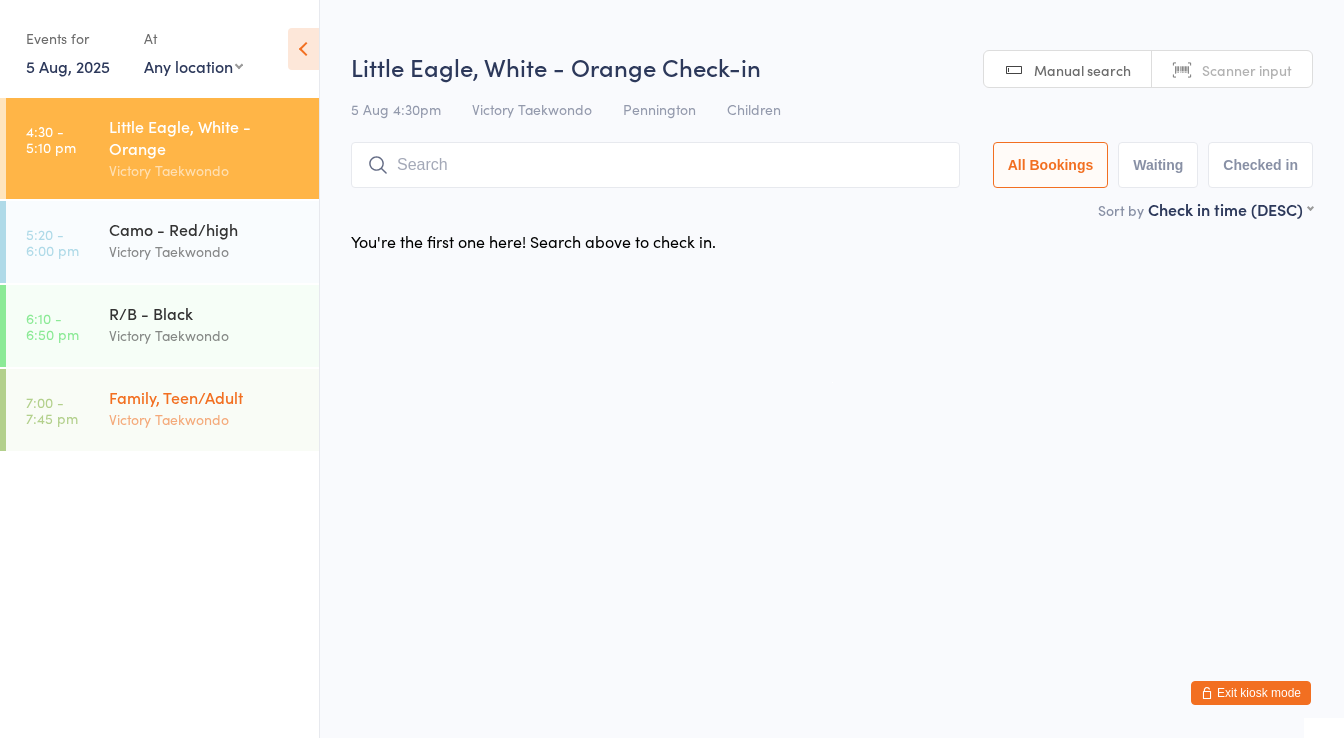 click on "Victory Taekwondo" at bounding box center (205, 419) 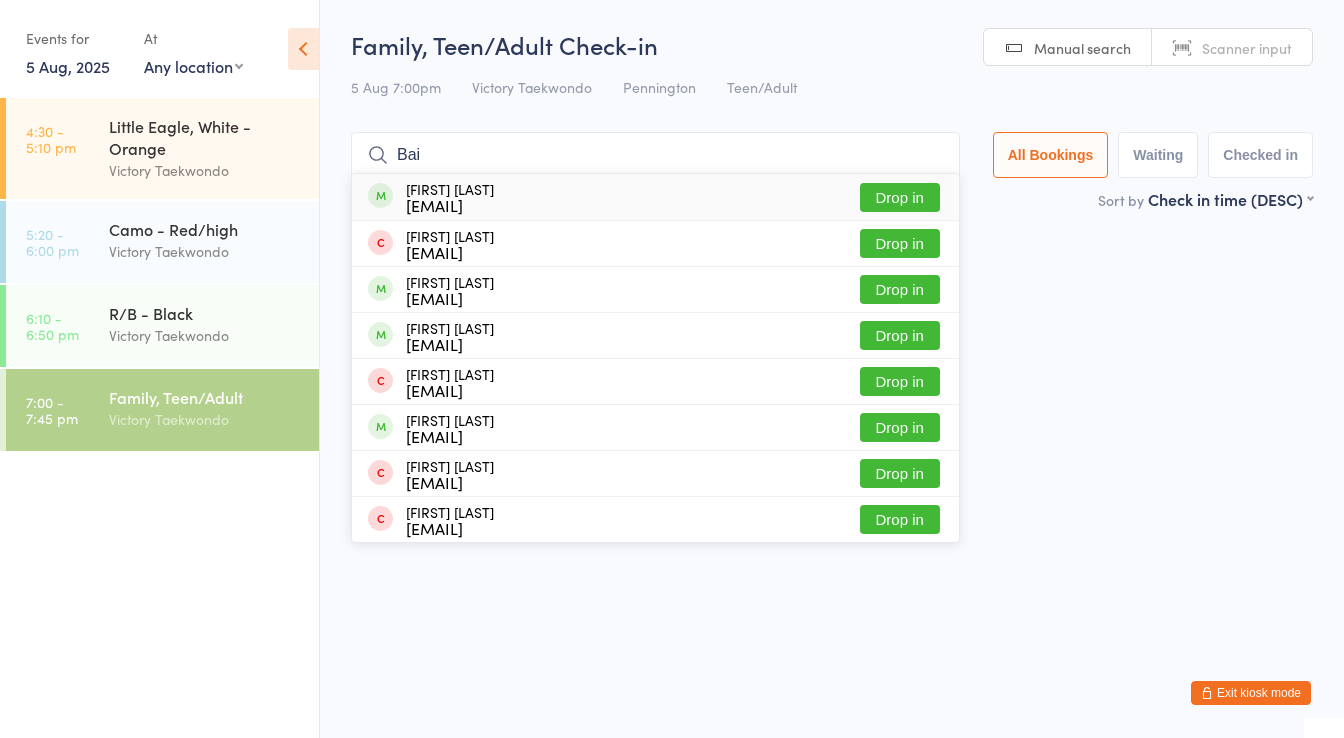 type on "Bai" 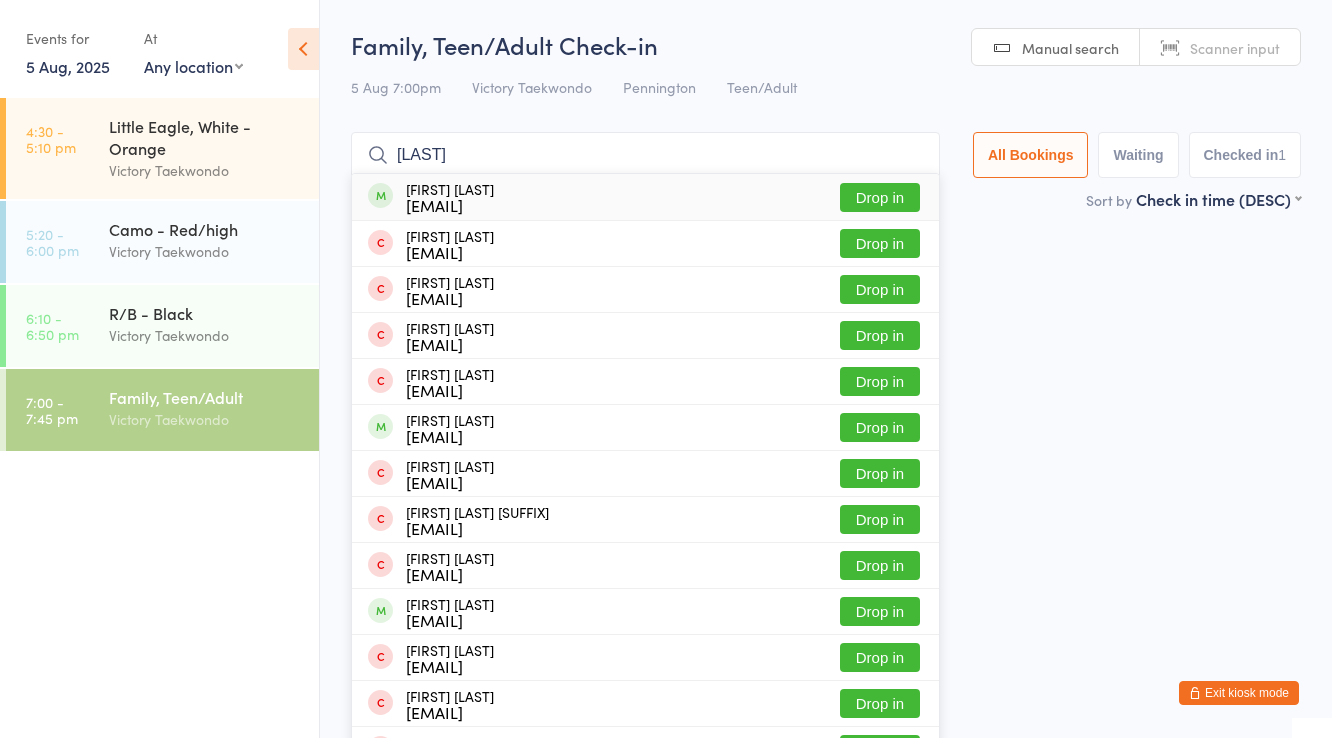 type on "[LAST]" 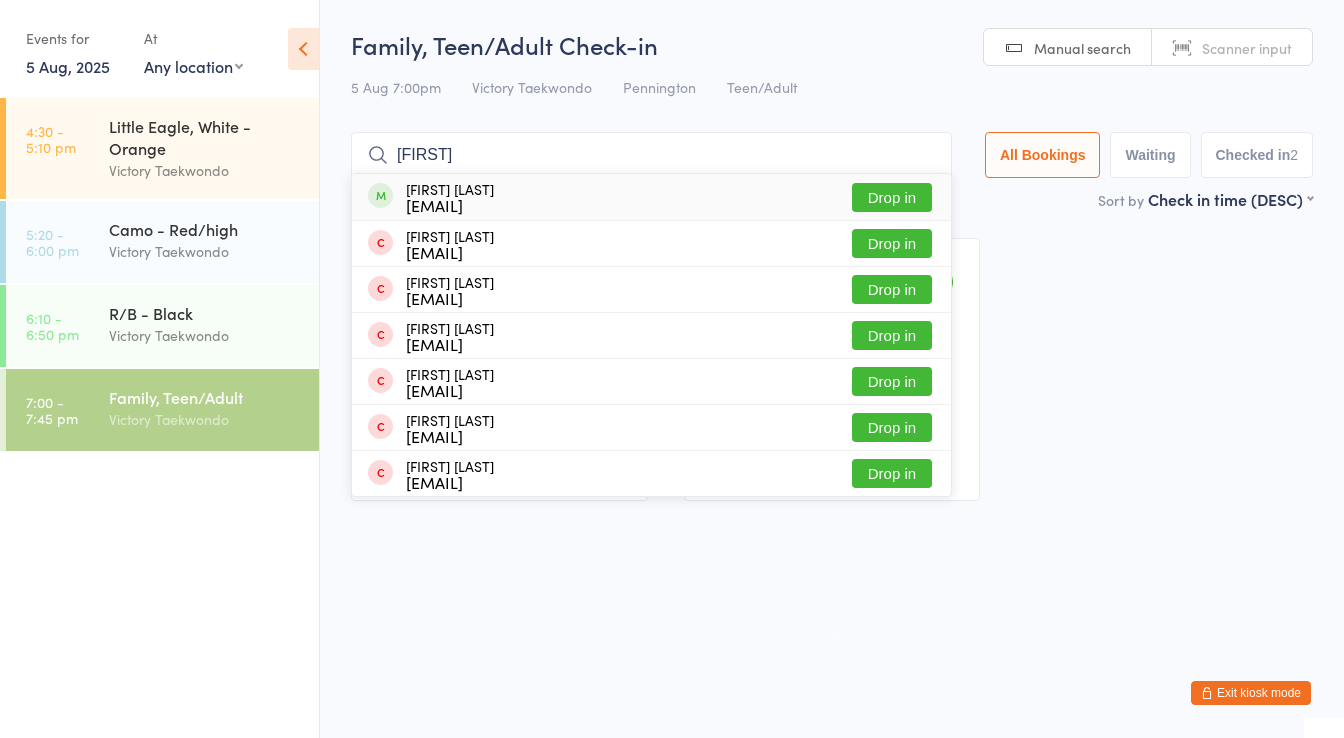 type on "[FIRST]" 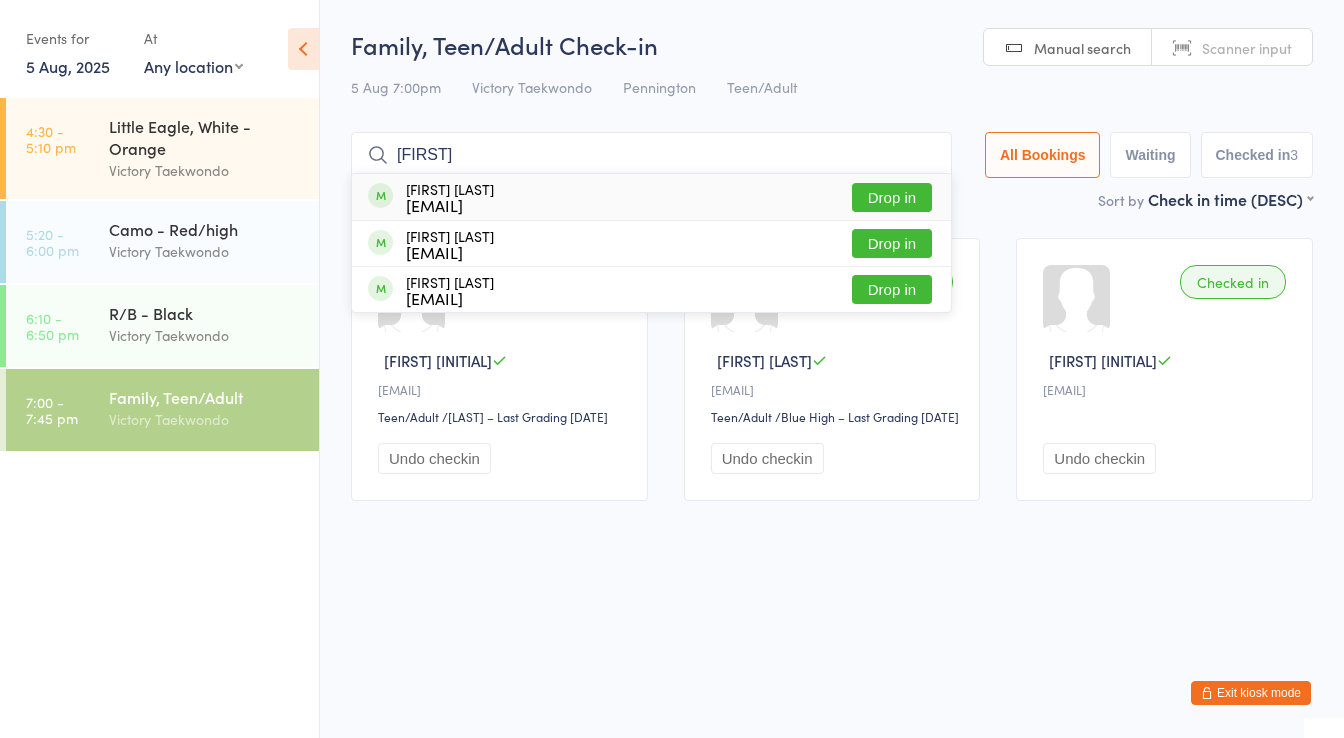 type on "[FIRST]" 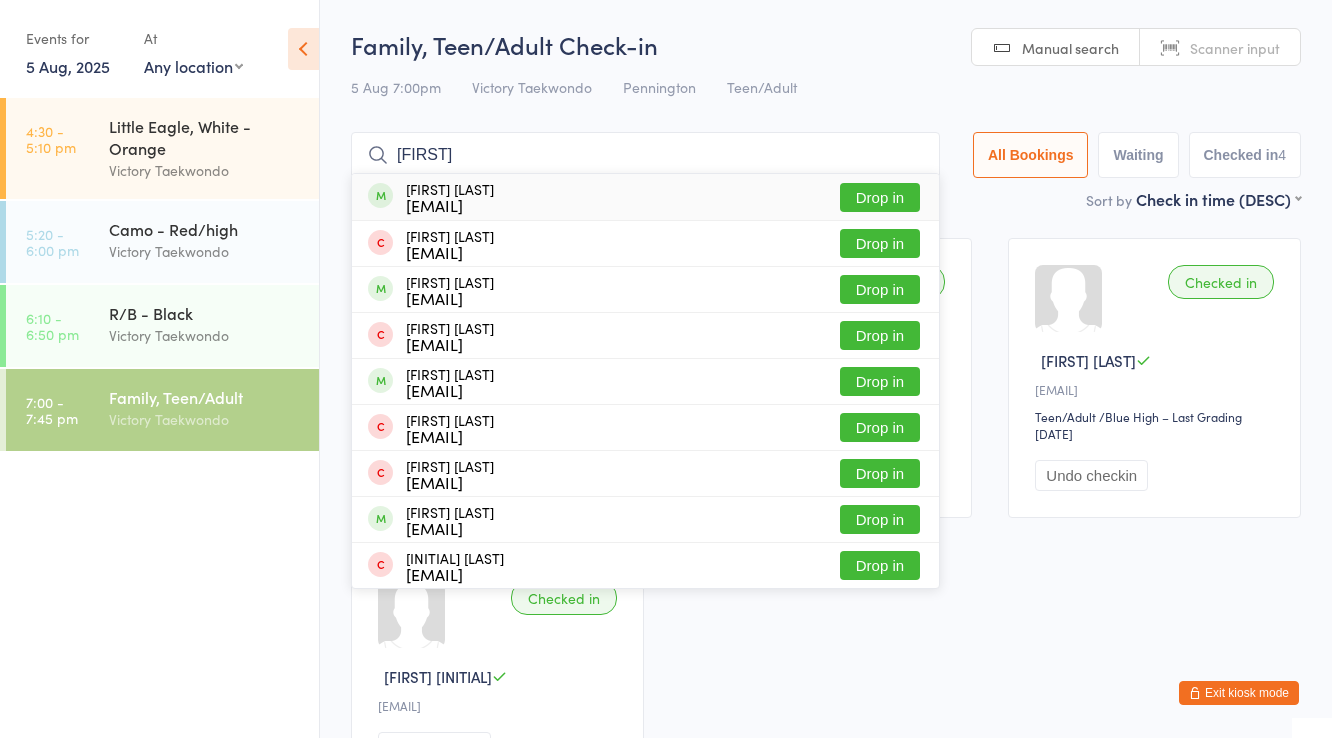 type on "[FIRST]" 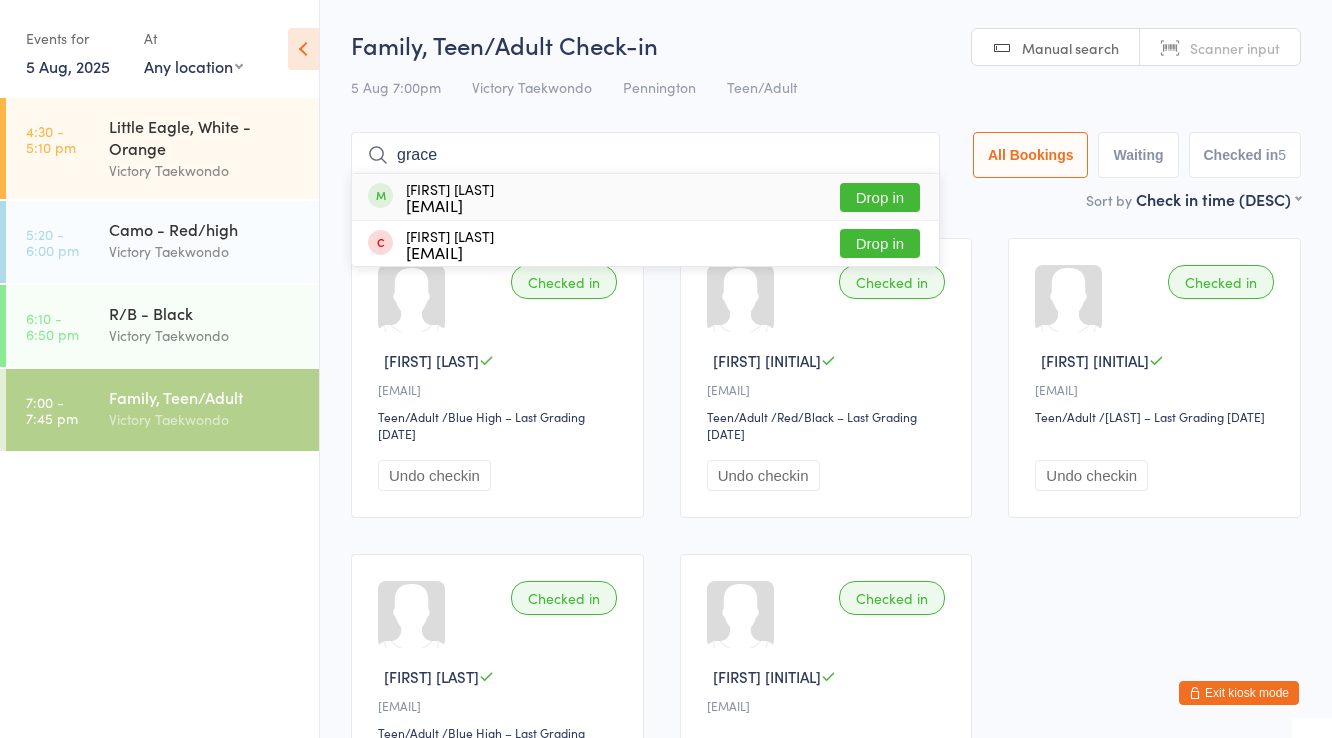type on "grace" 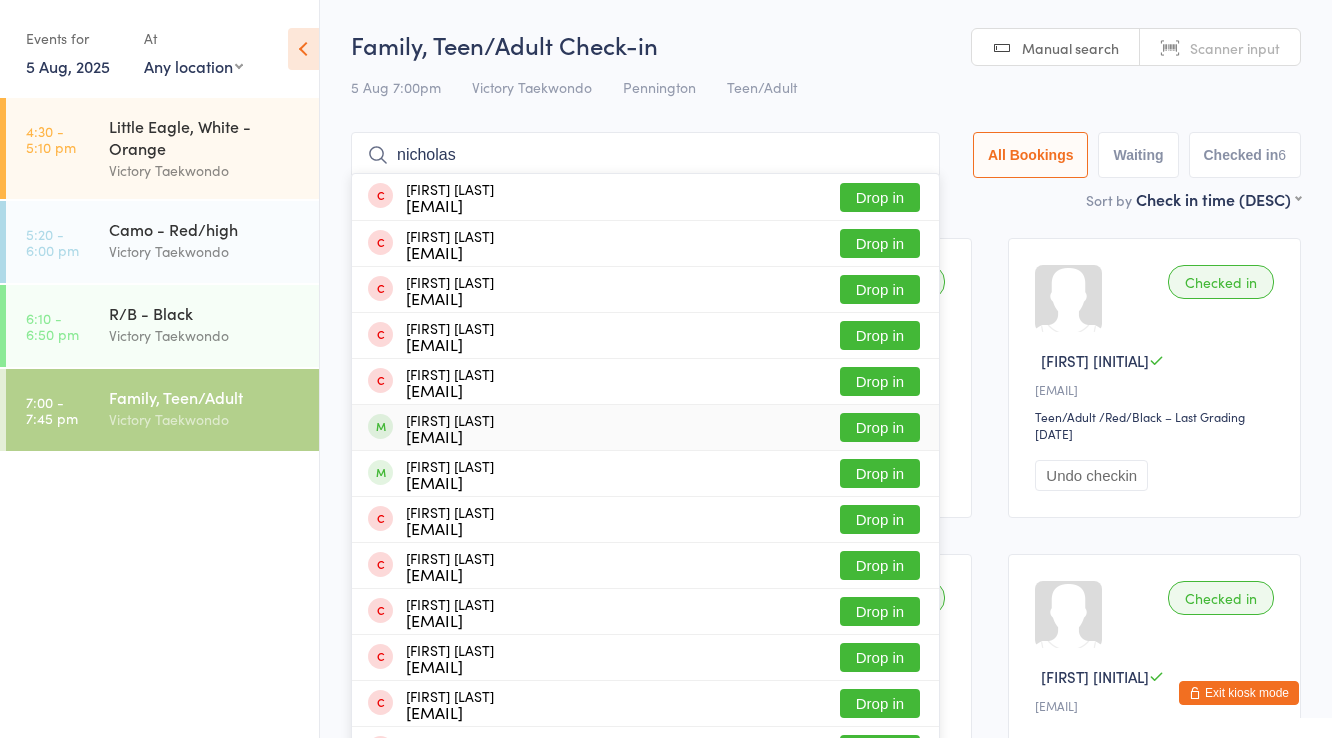 type on "nicholas" 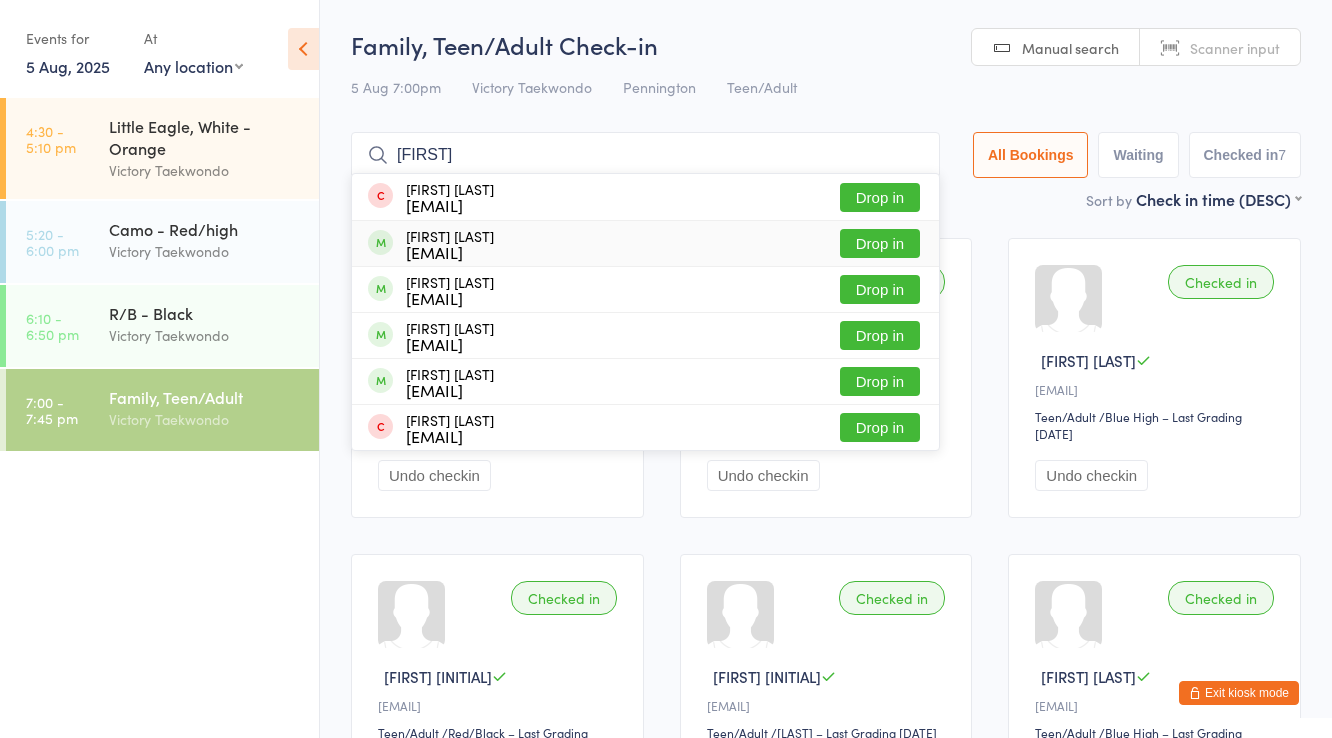 type on "[FIRST]" 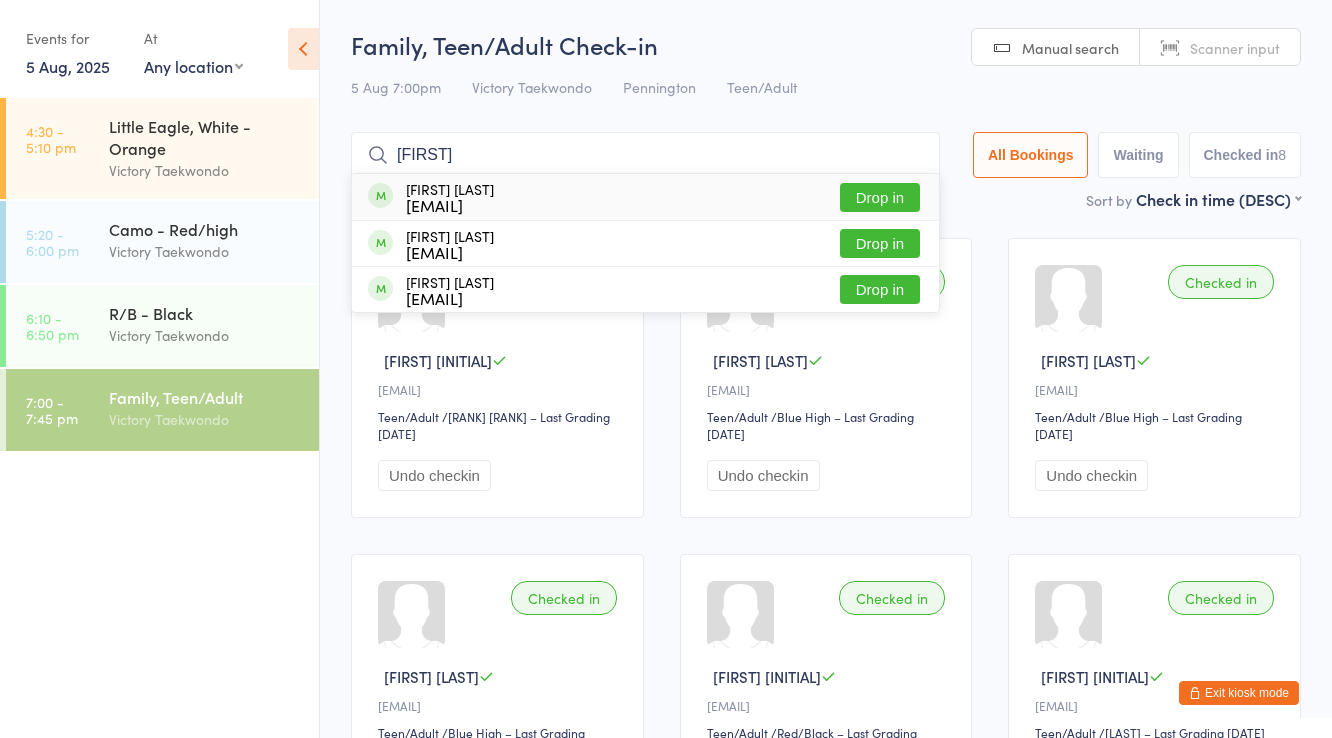 type on "[FIRST]" 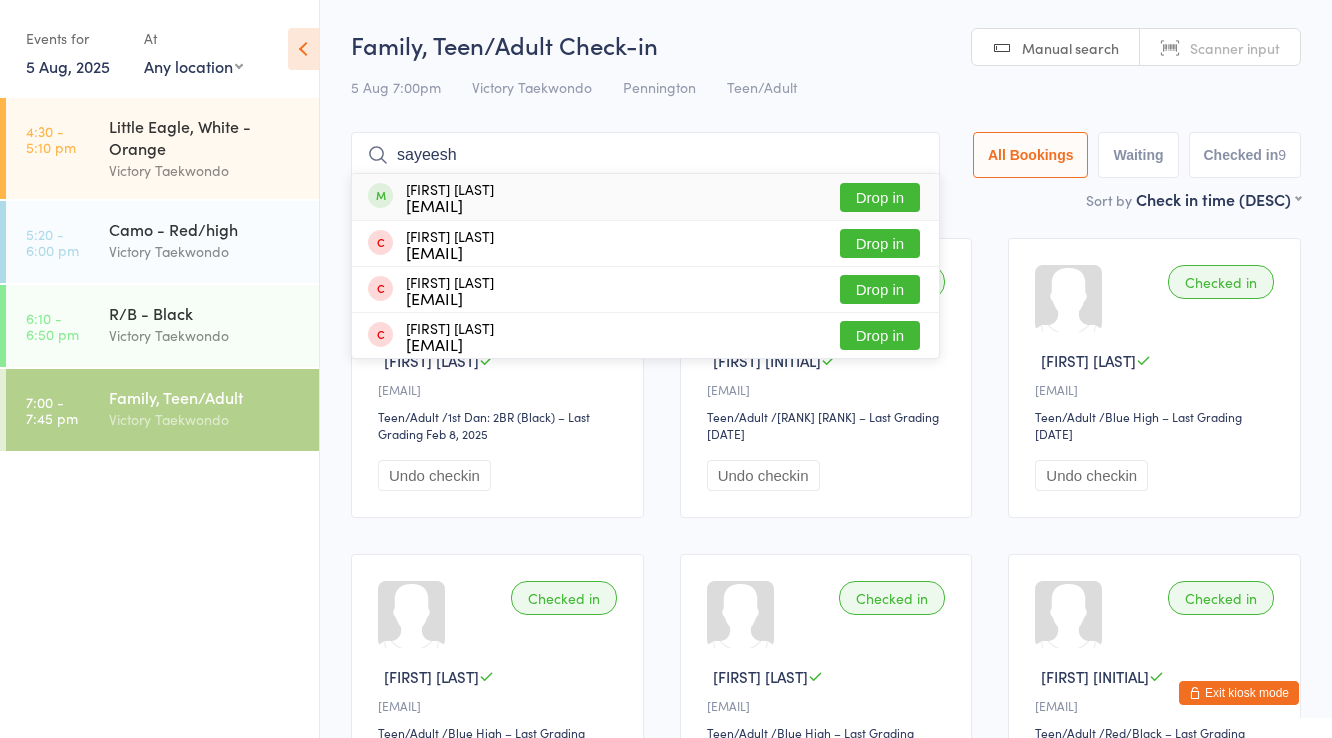 type on "sayeesh" 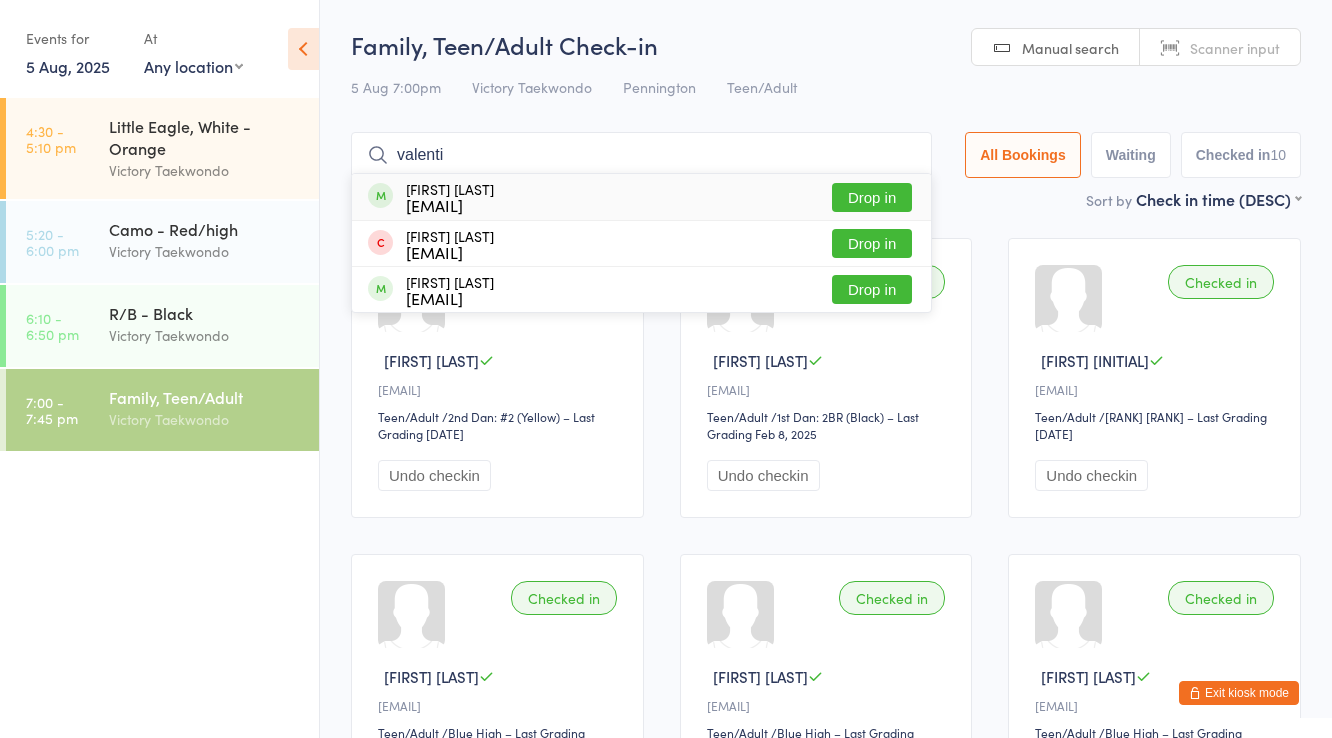 type on "valenti" 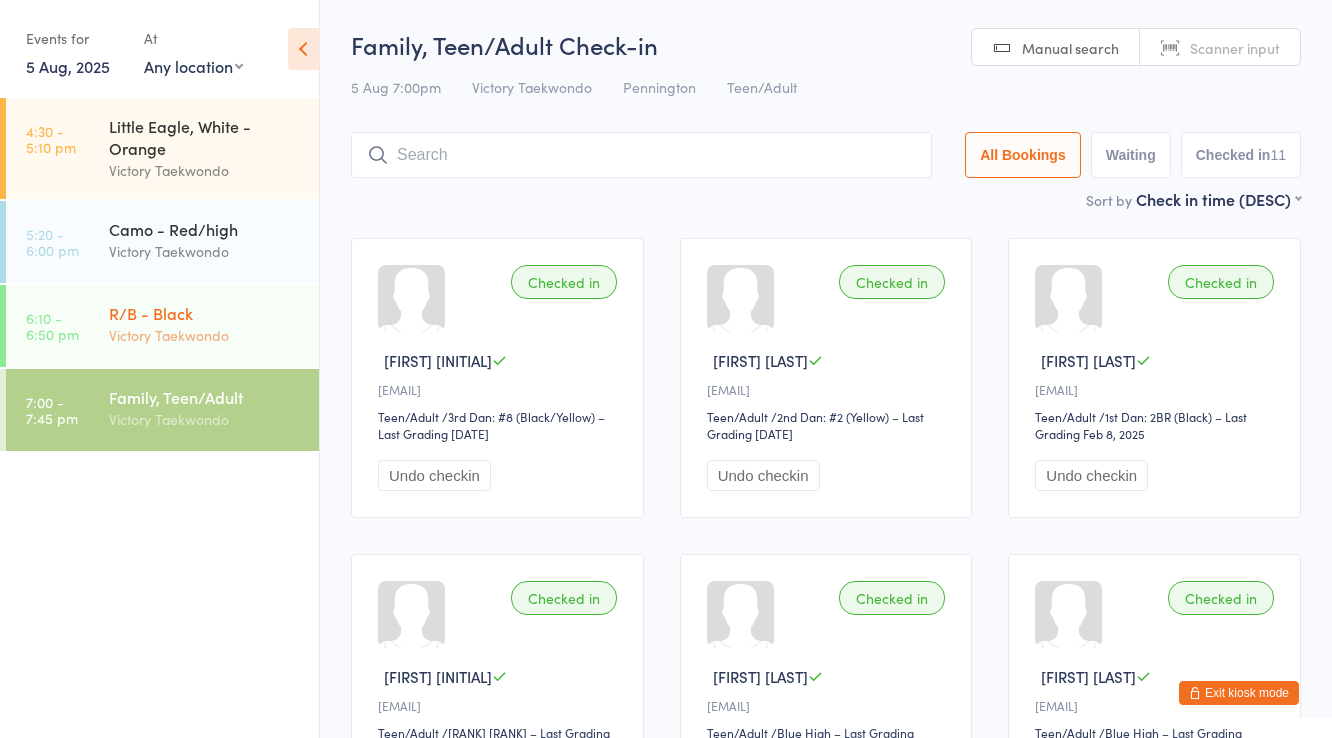 click on "R/B - Black" at bounding box center (205, 313) 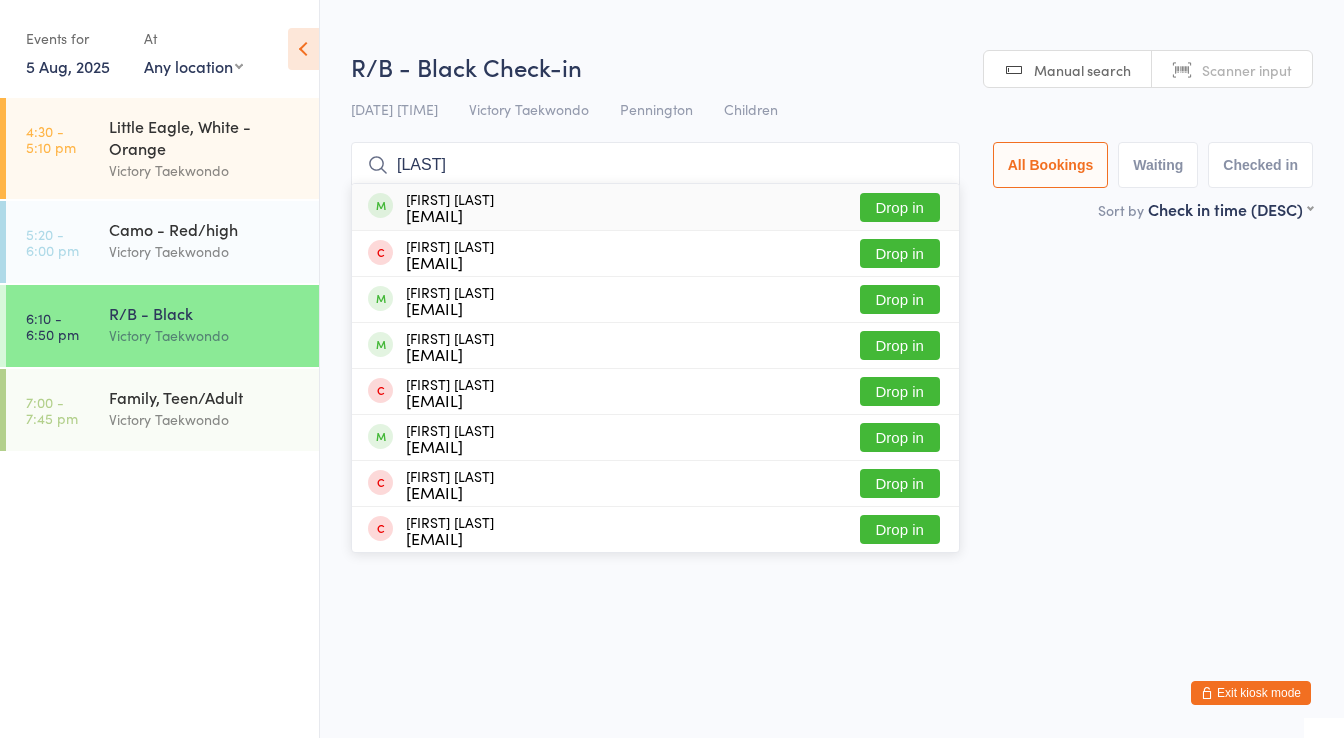 type on "[LAST]" 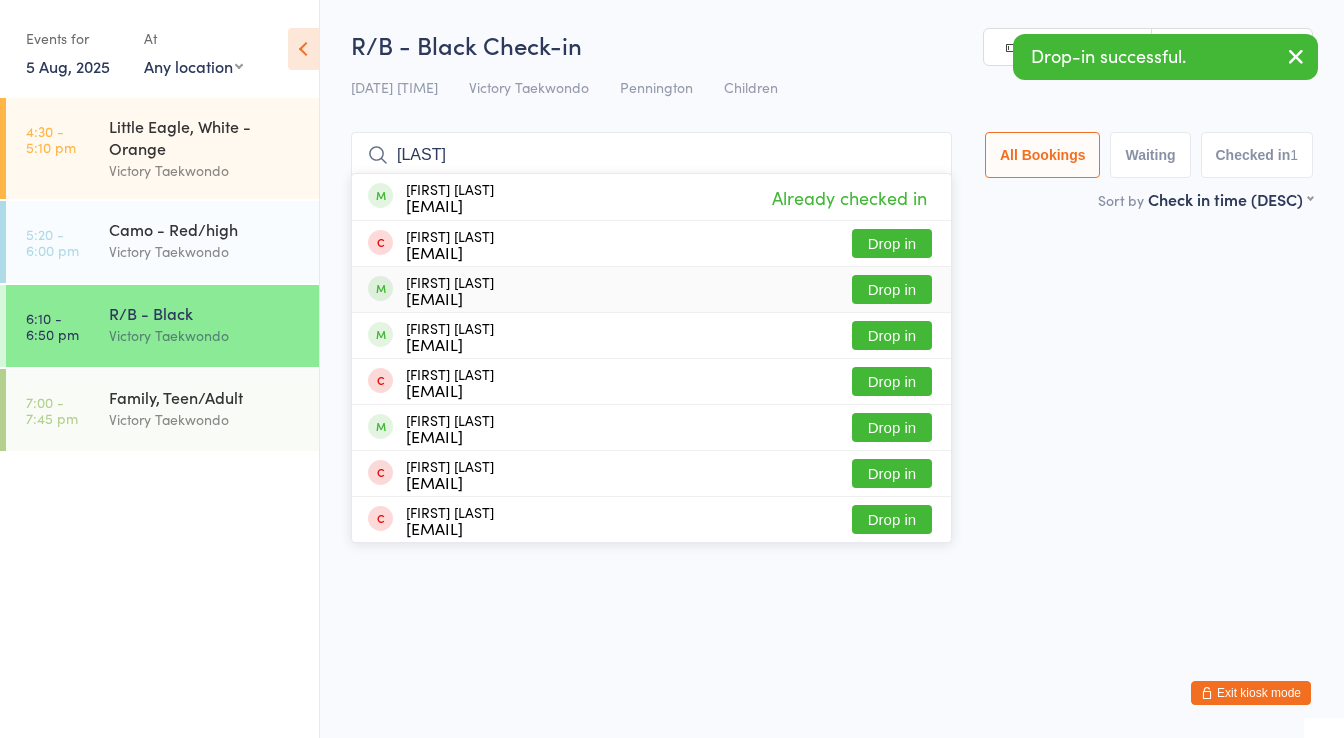 type on "[LAST]" 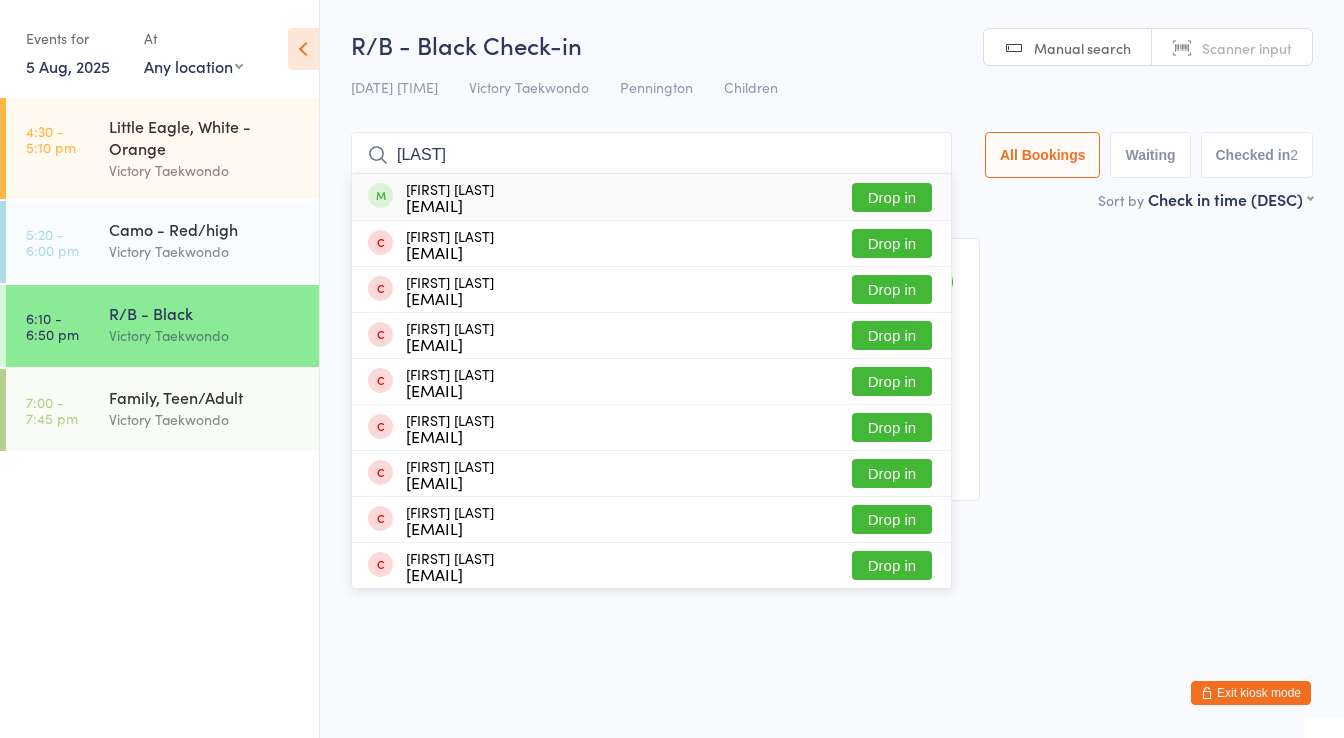 type on "[LAST]" 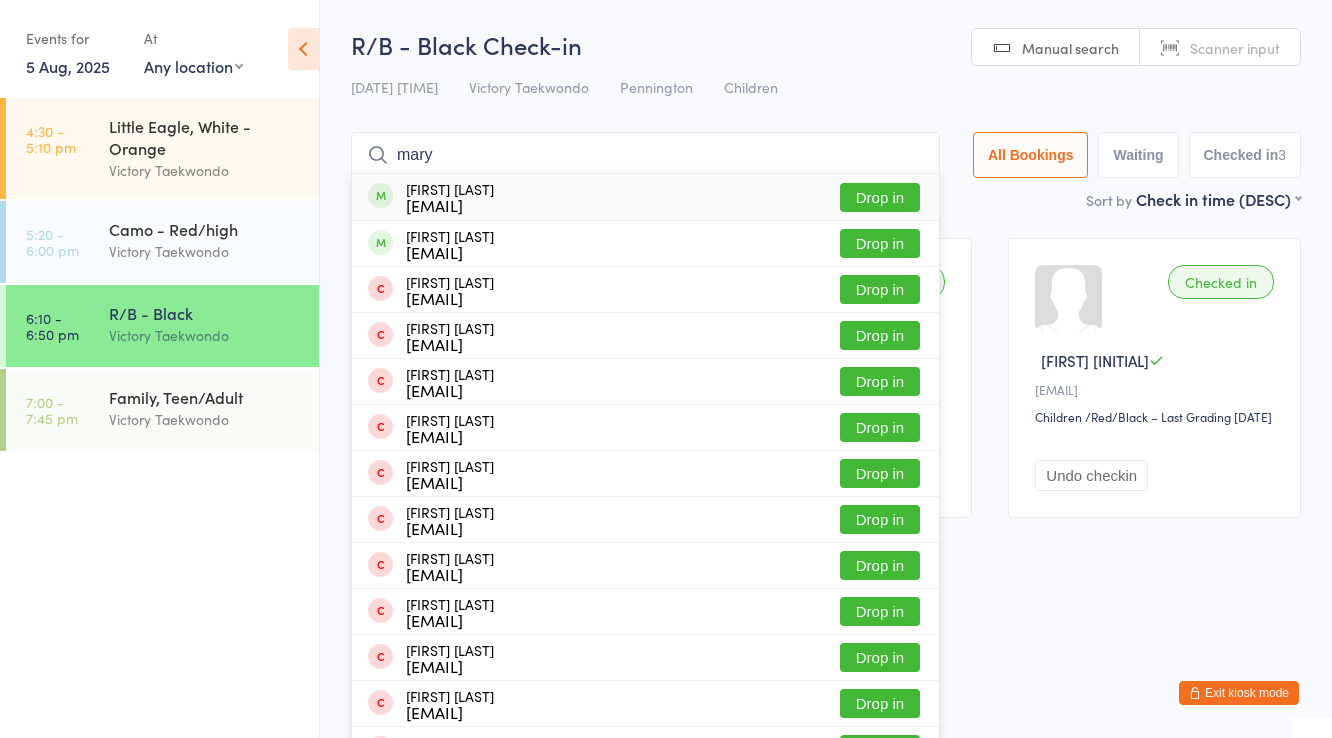 type on "mary" 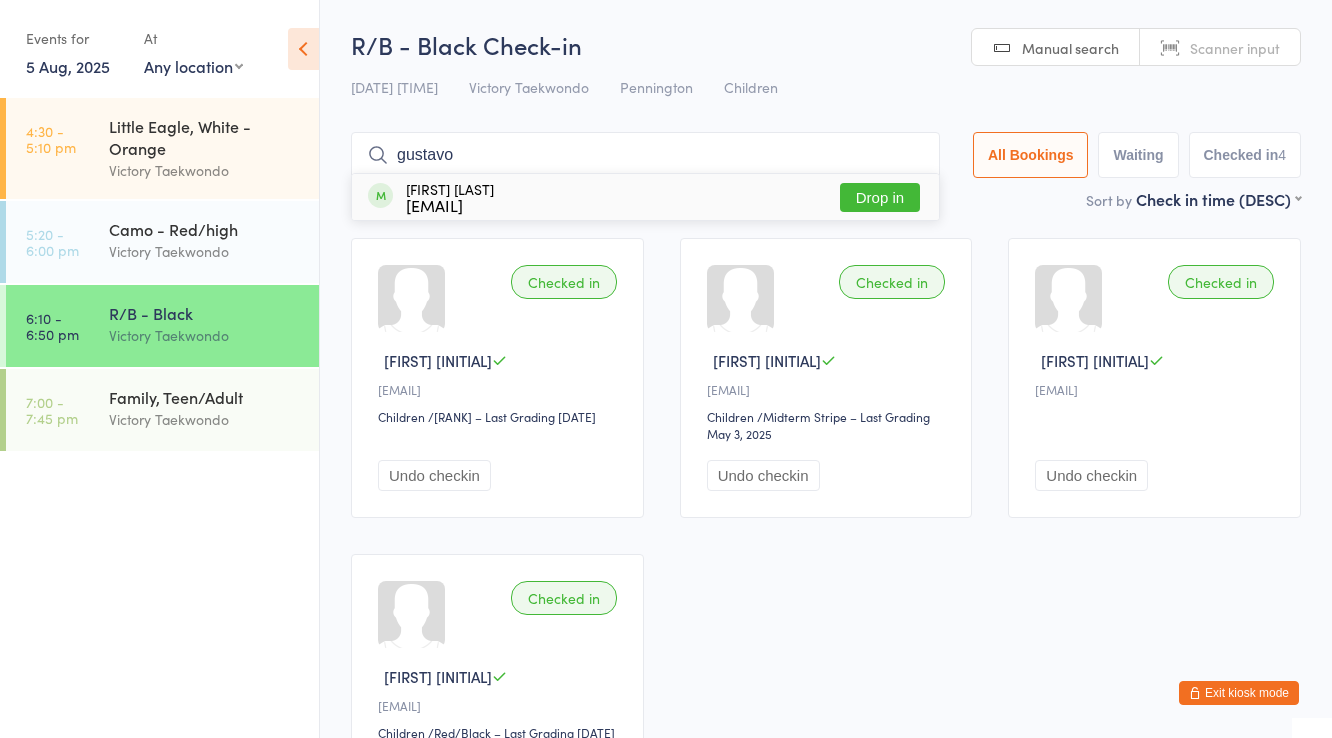type on "gustavo" 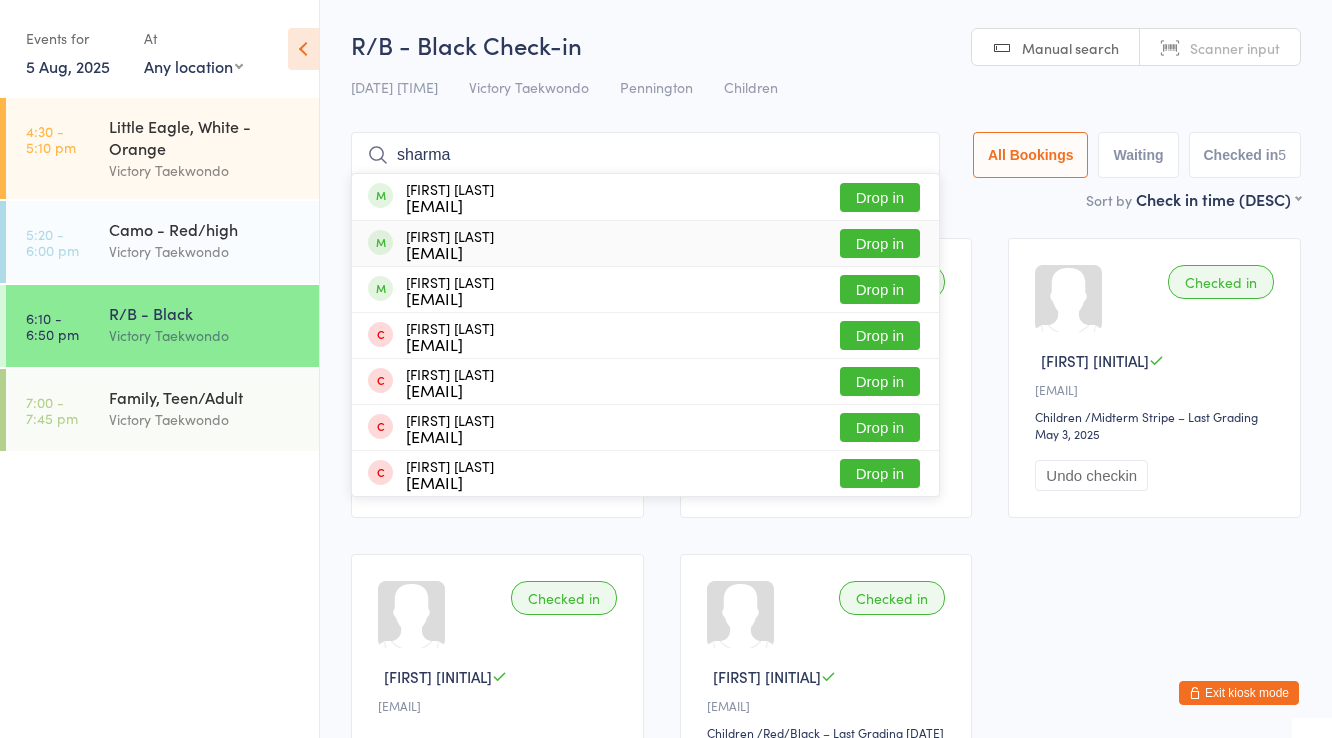 type on "sharma" 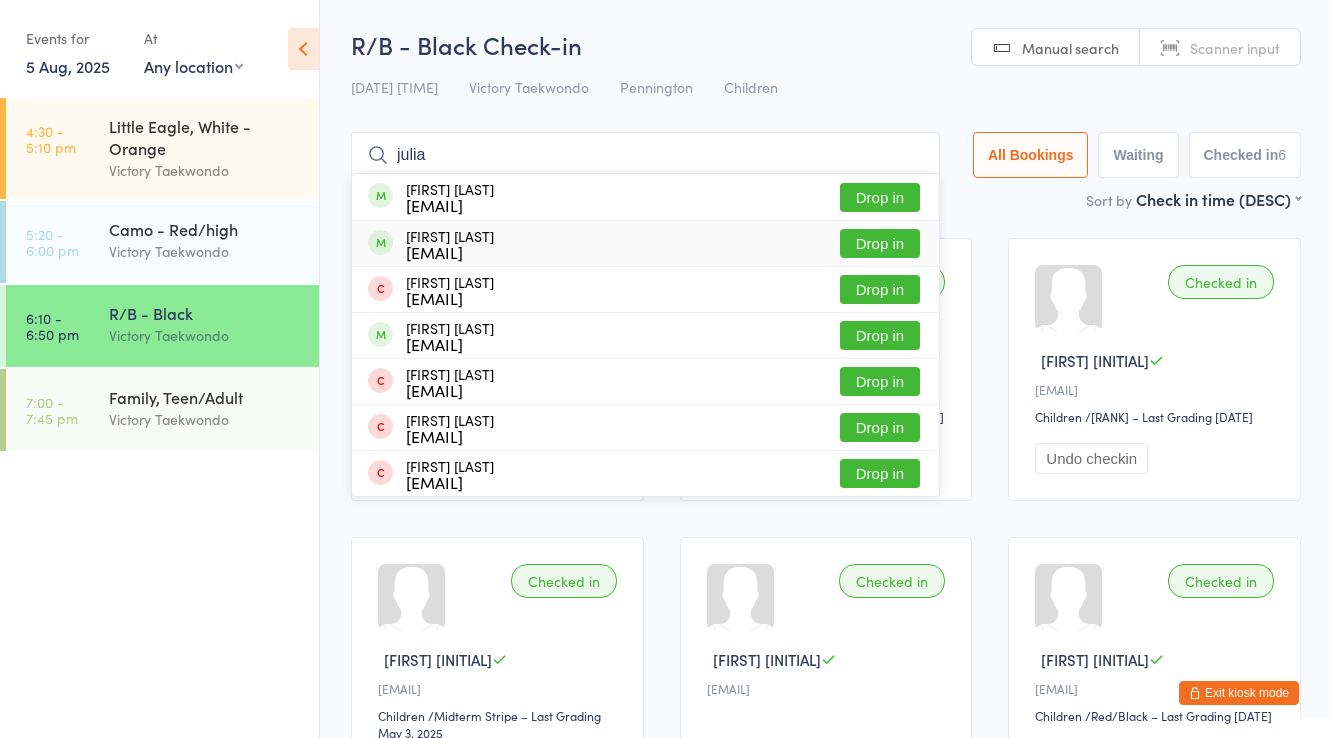 type on "julia" 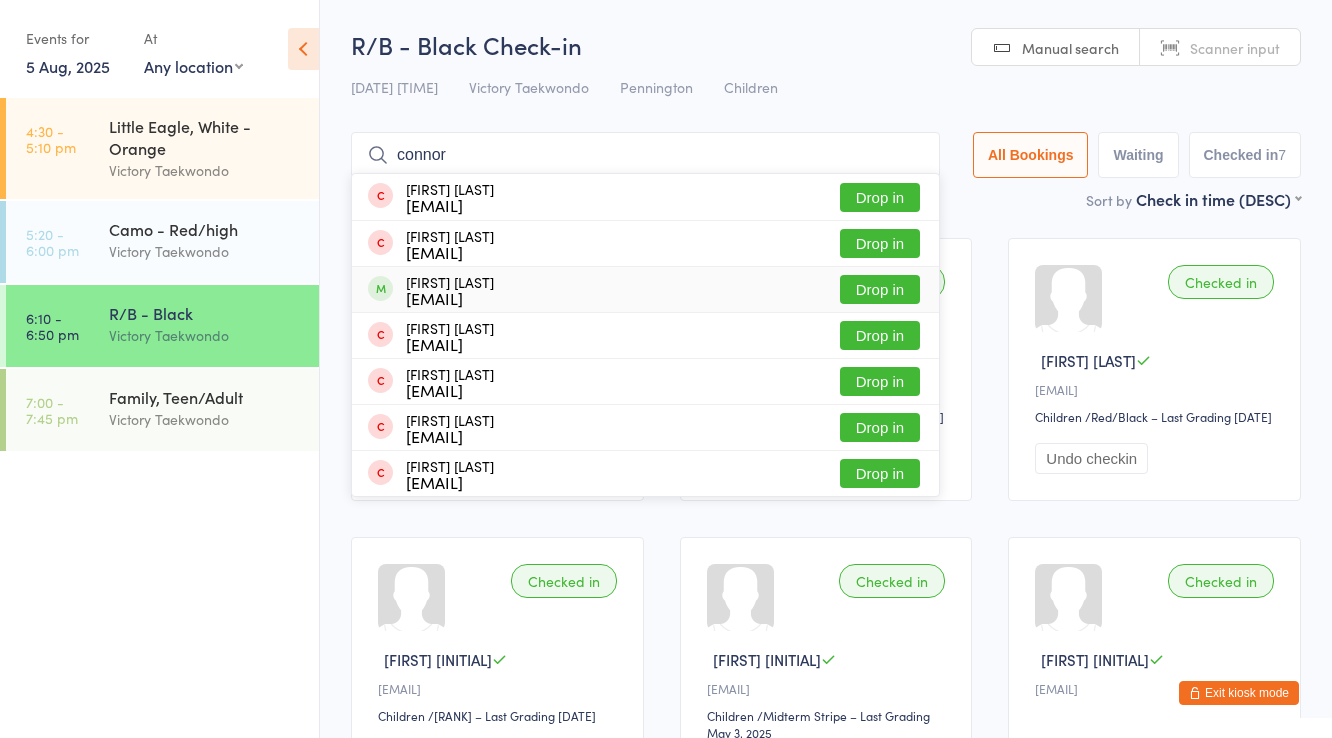 type on "connor" 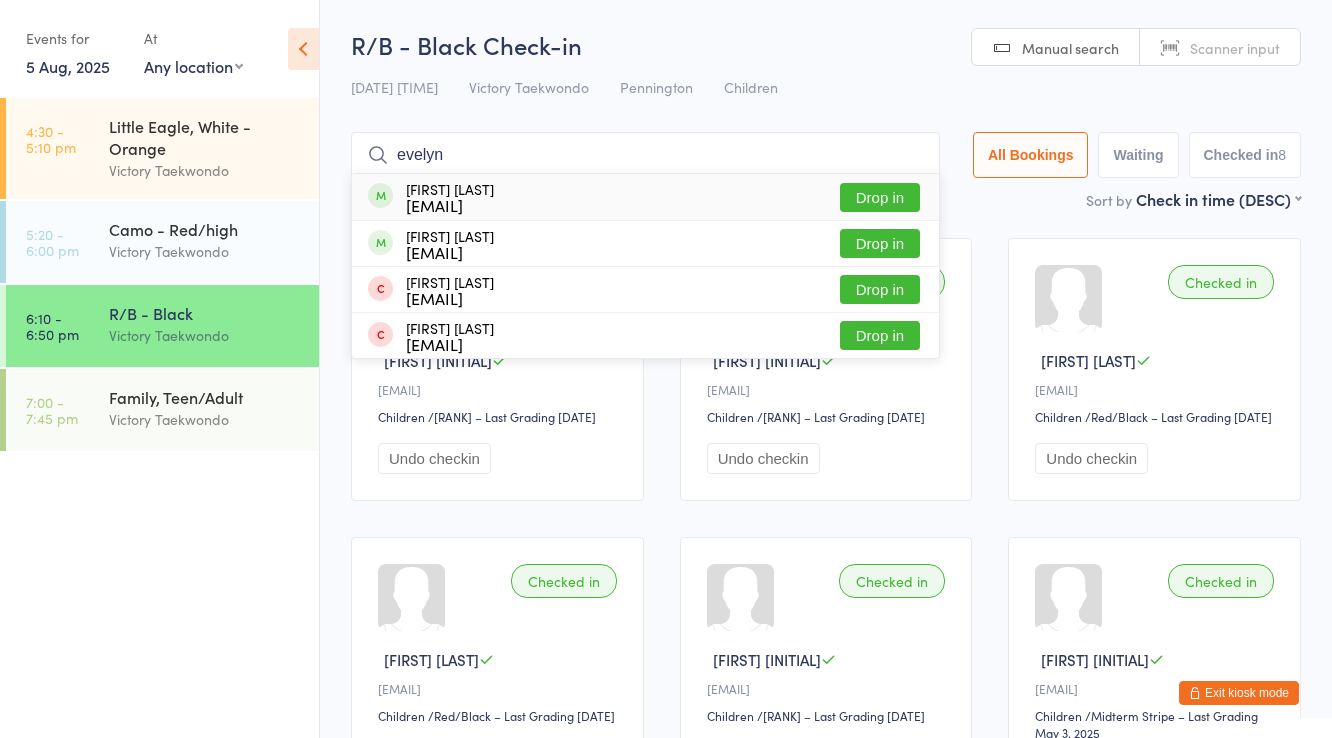 type on "evelyn" 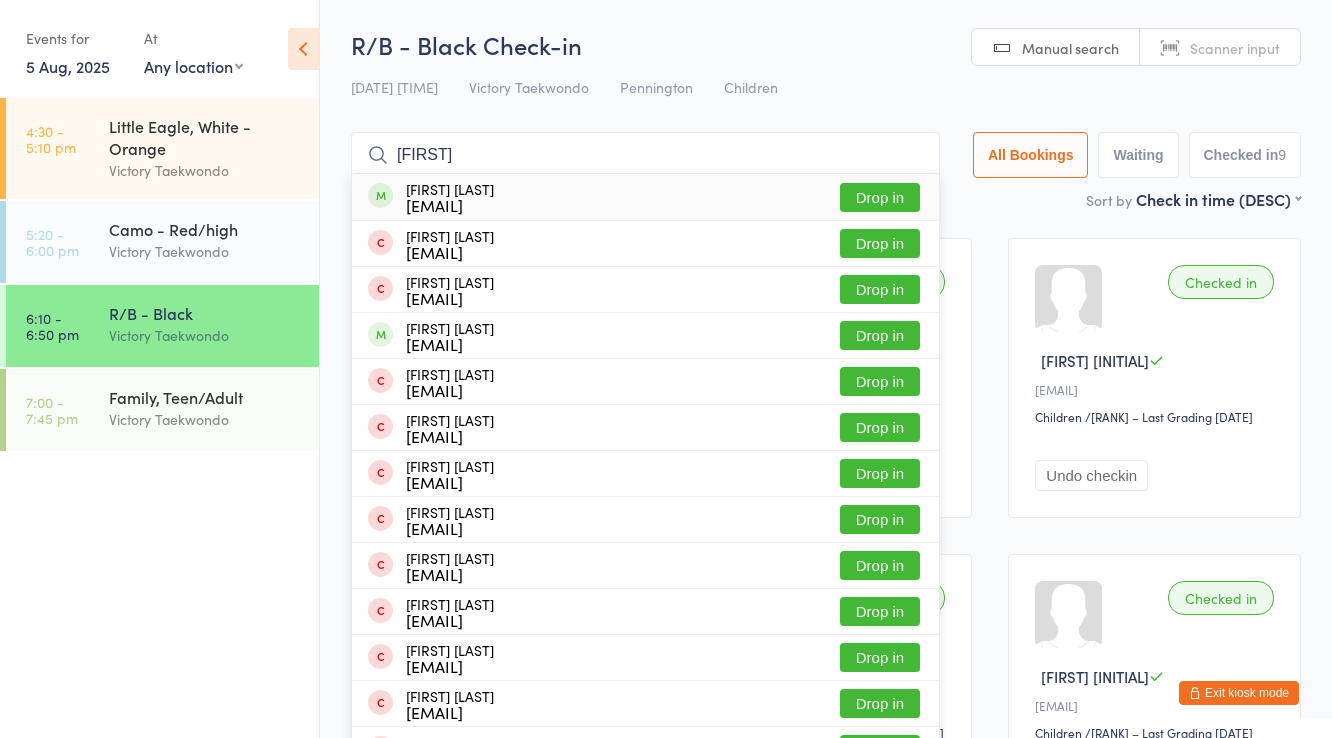 type on "[FIRST]" 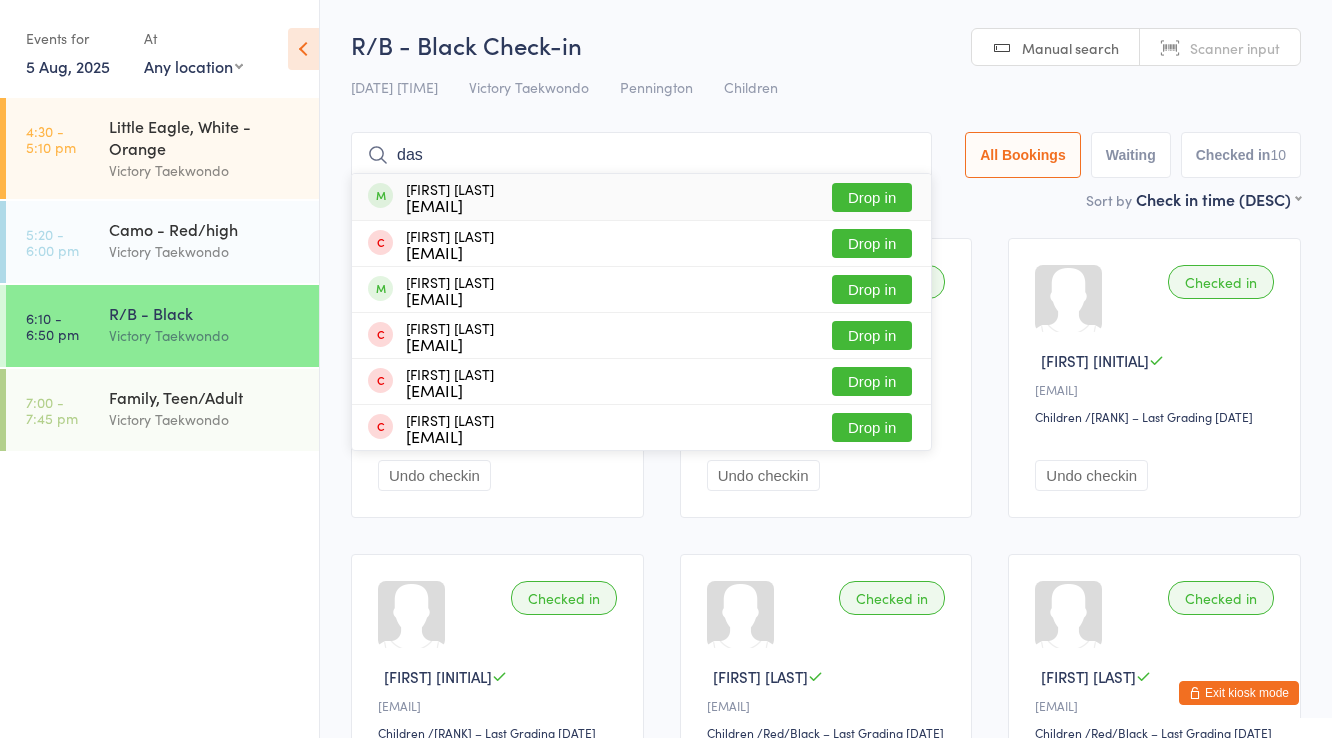 type on "das" 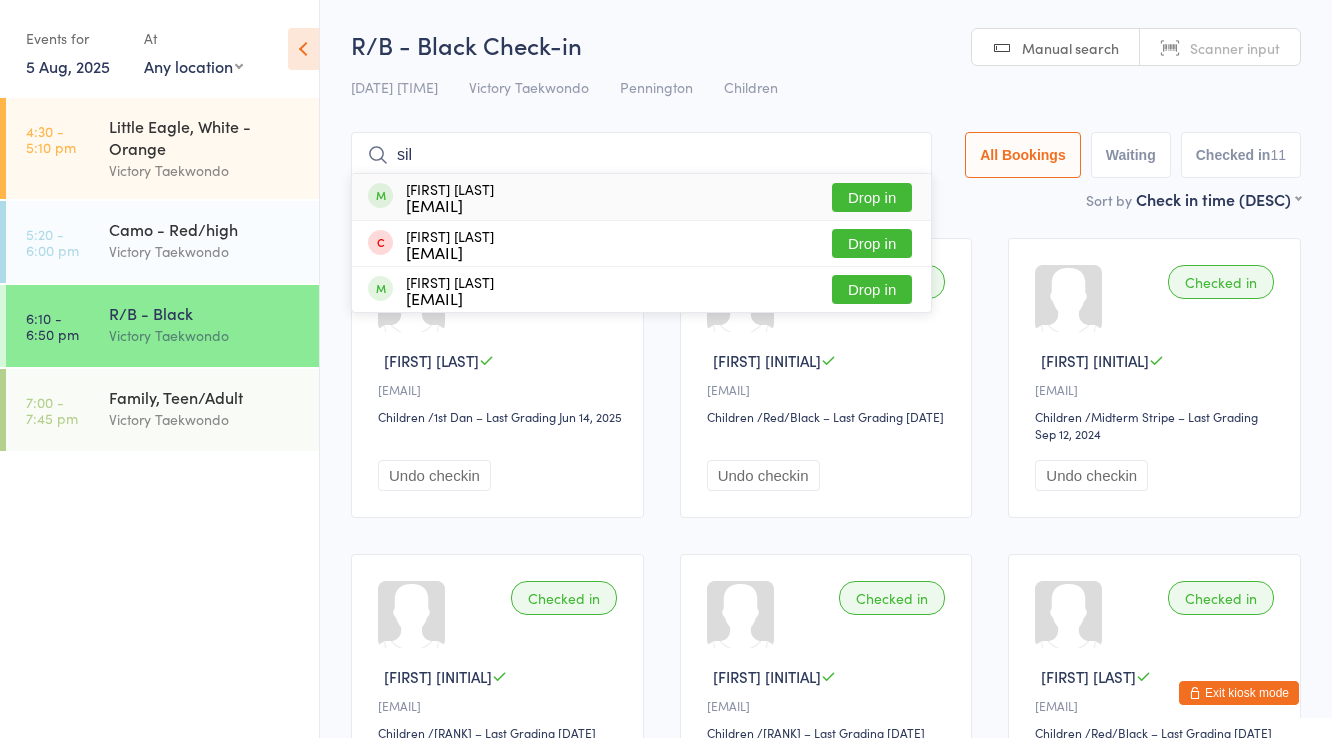 type on "sil" 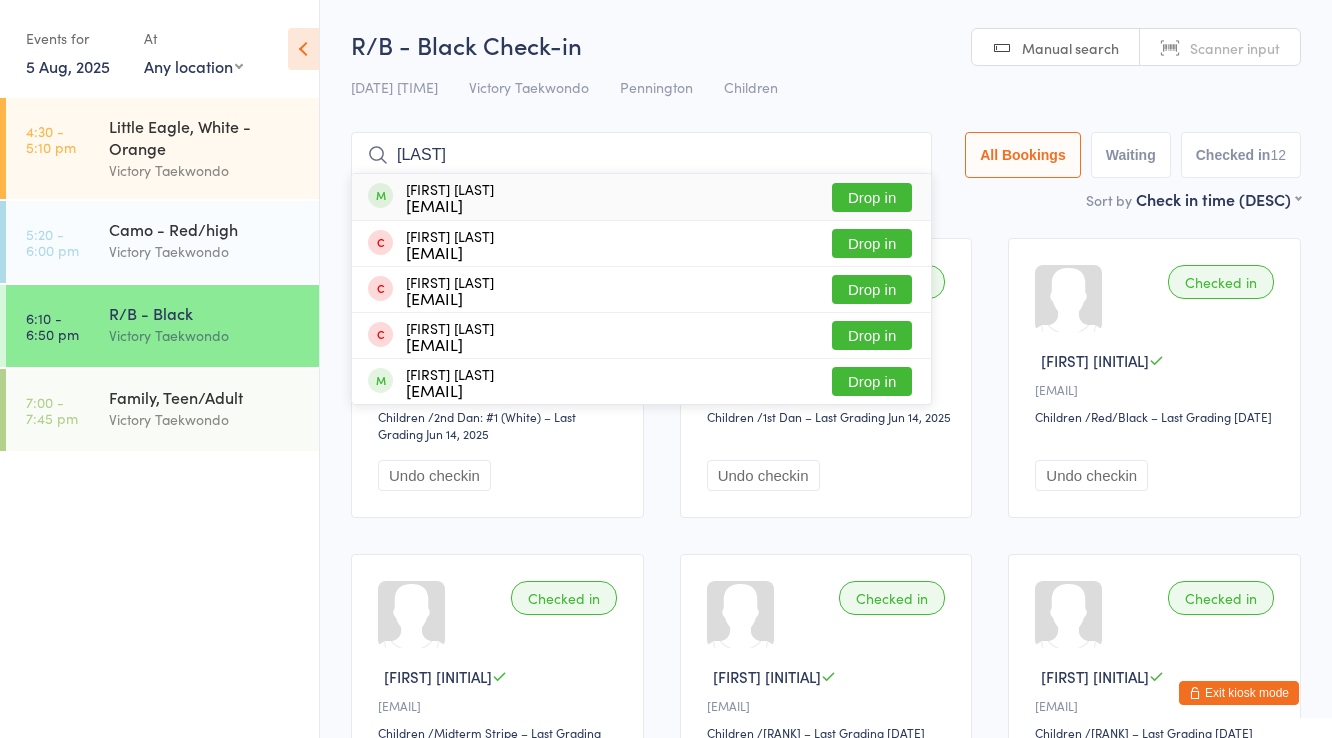 type on "[LAST]" 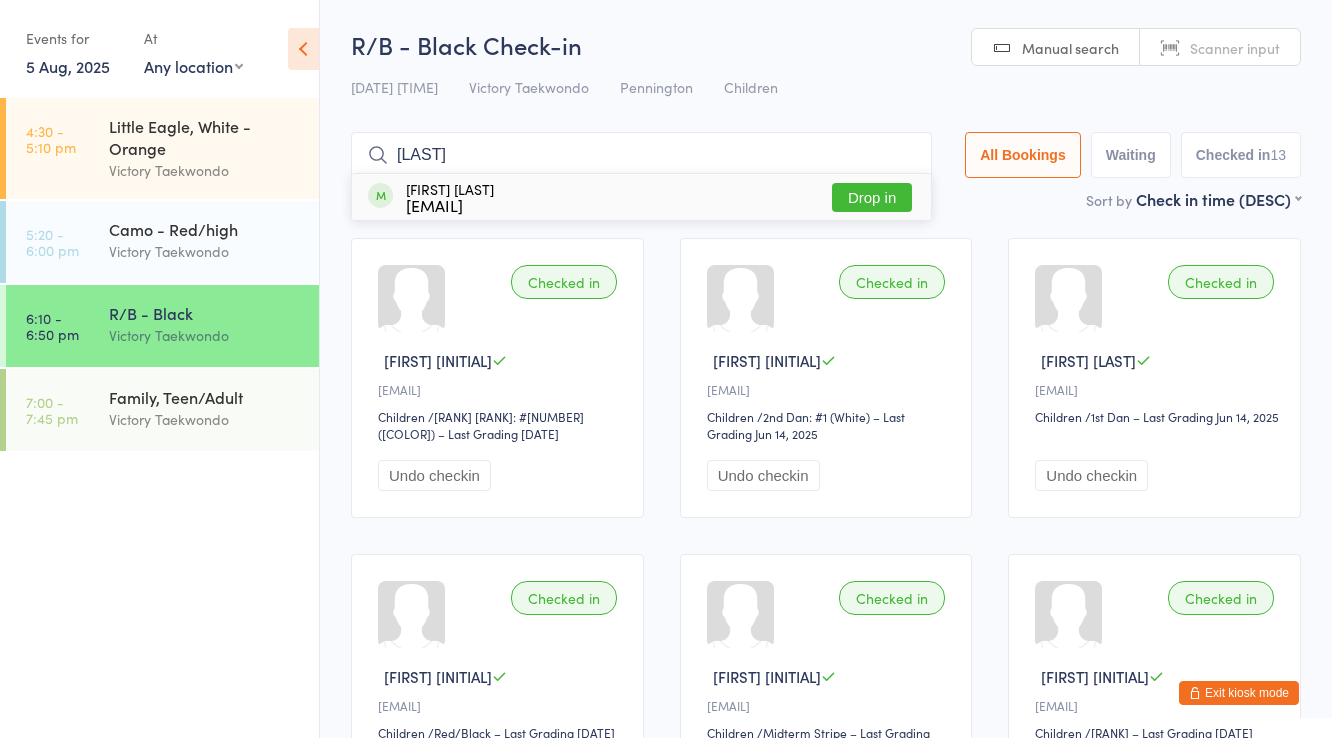 type on "[LAST]" 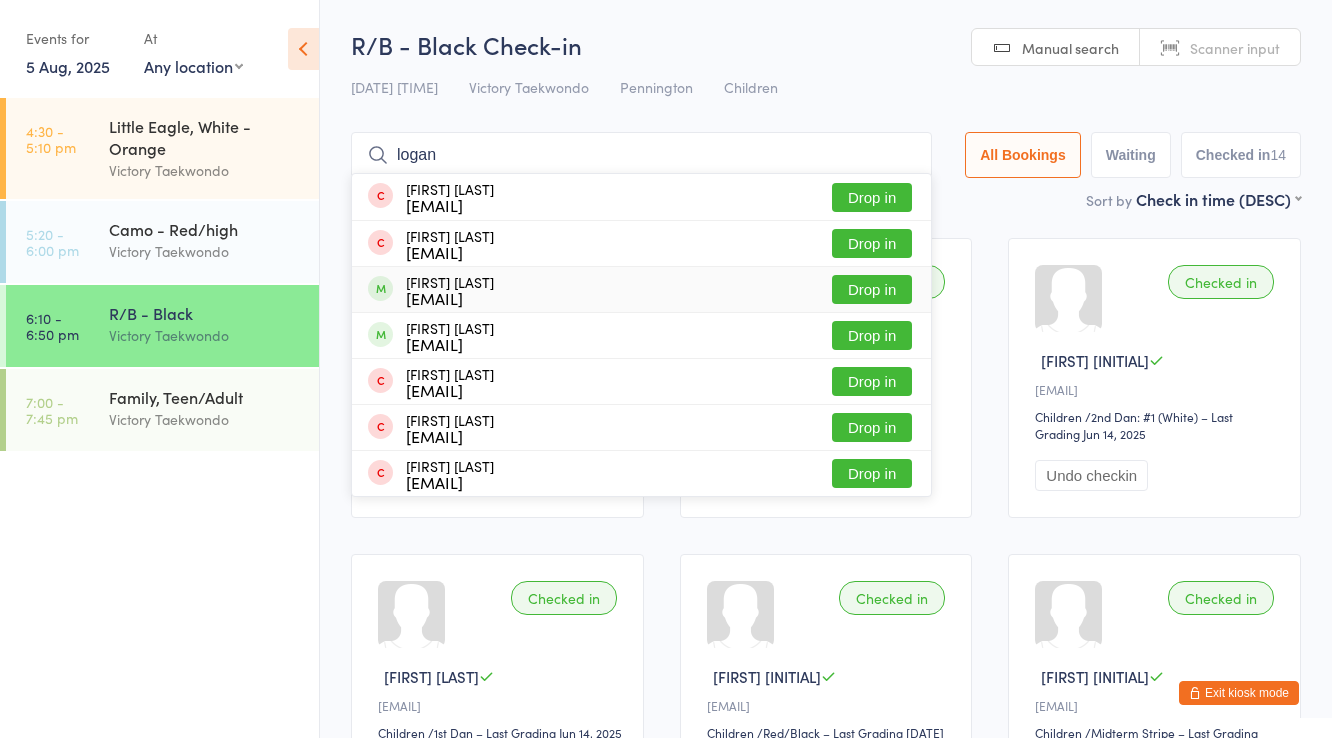 type on "logan" 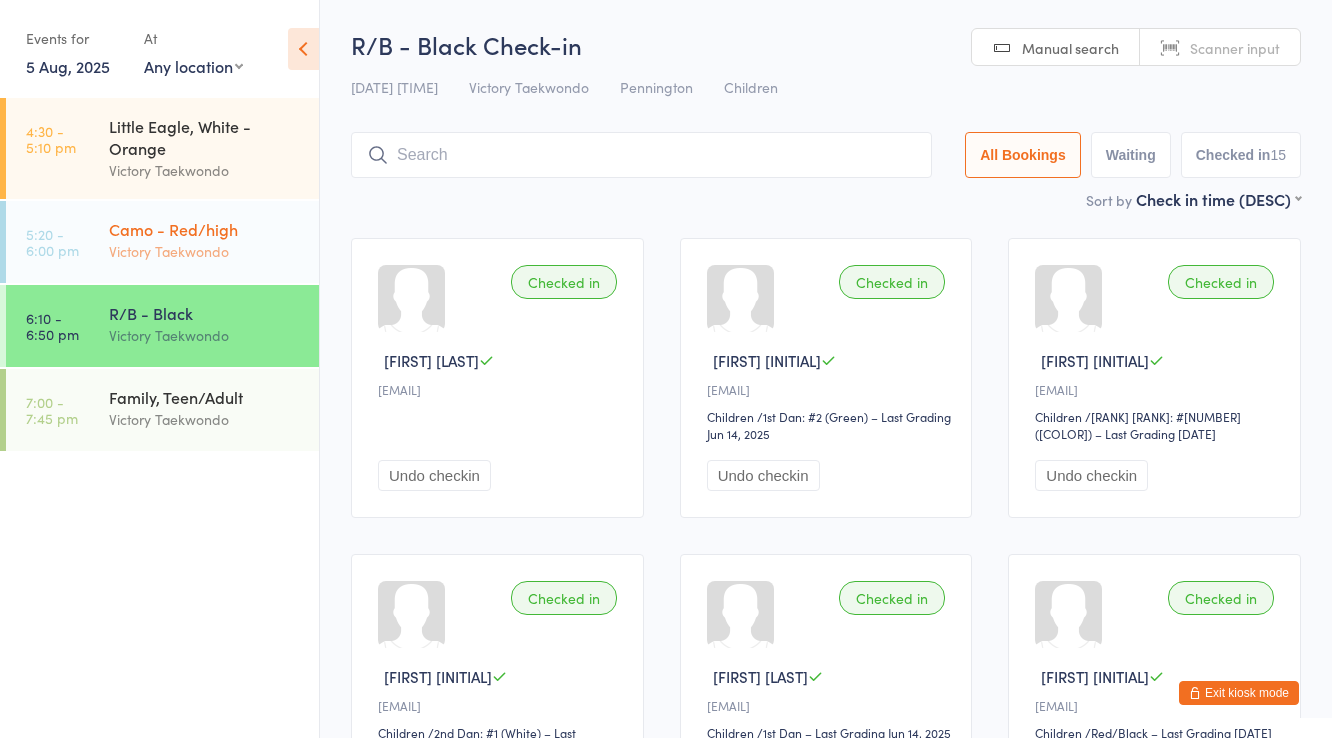 click on "Victory Taekwondo" at bounding box center [205, 251] 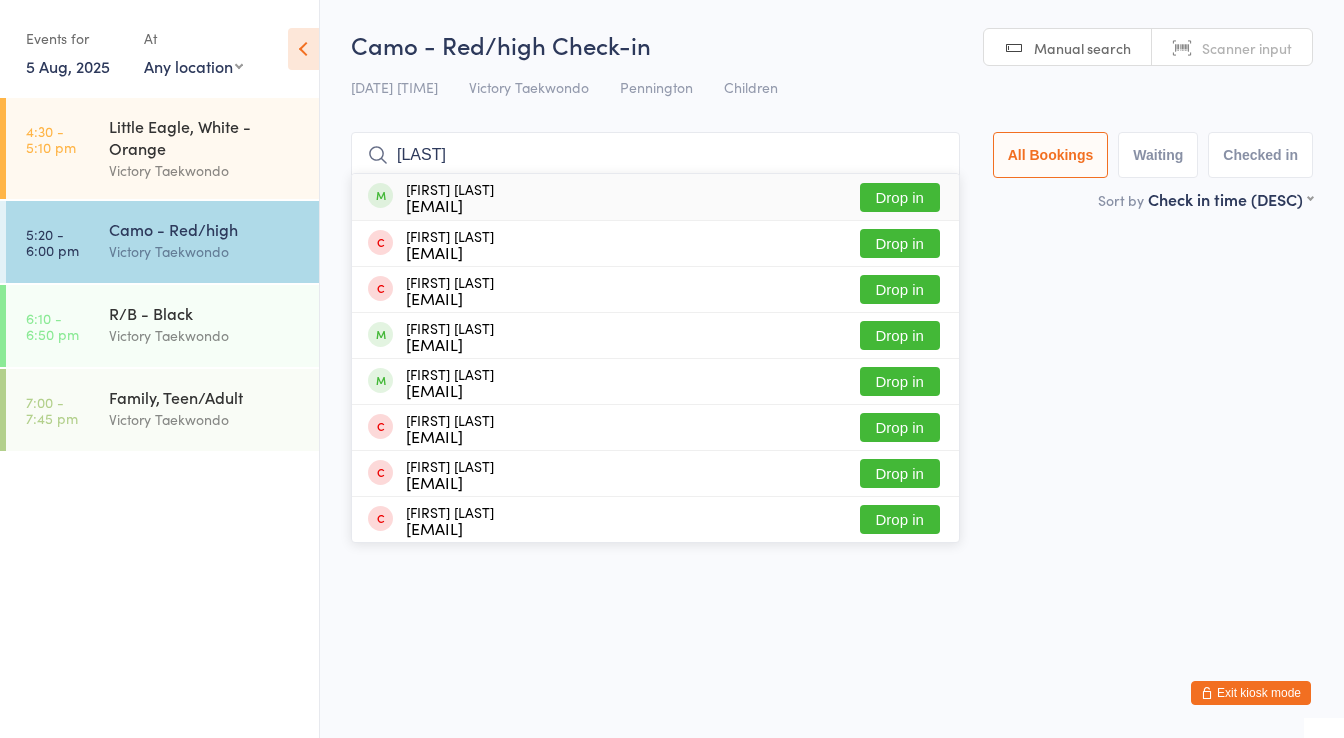 type on "[LAST]" 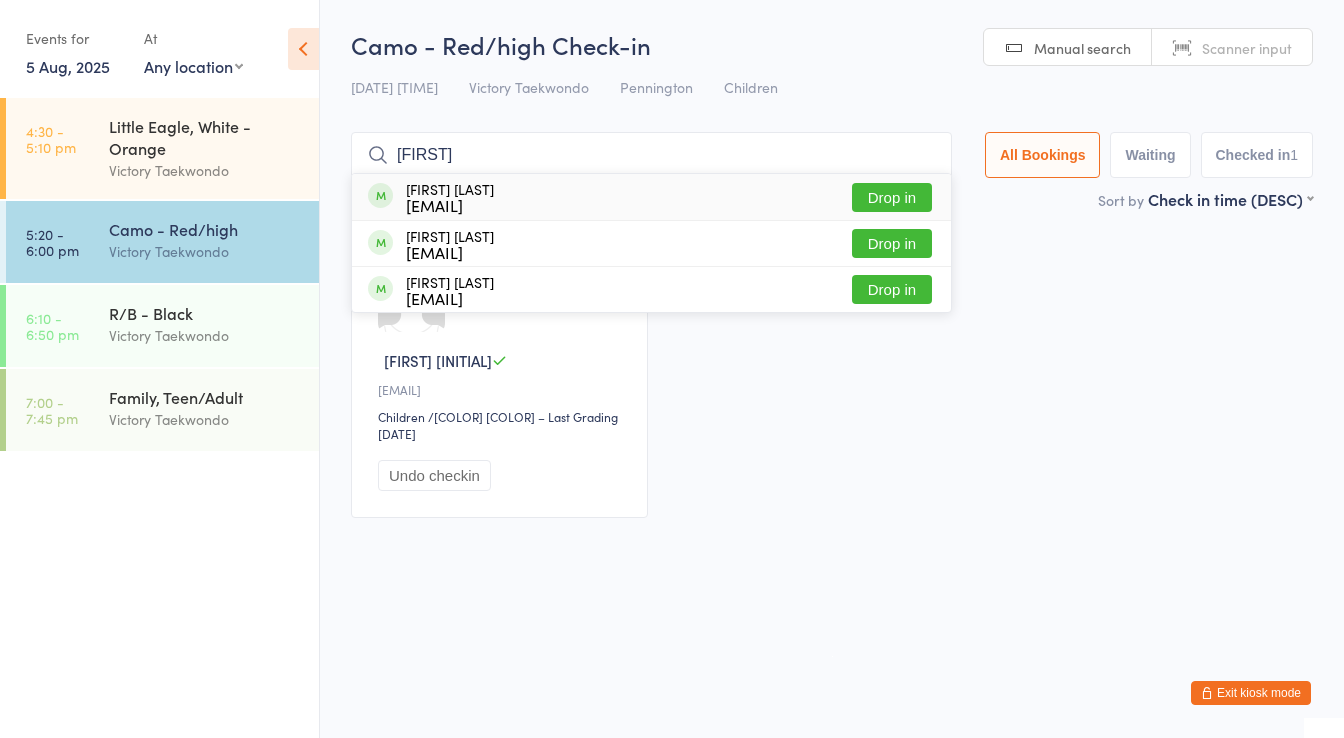 type on "[FIRST]" 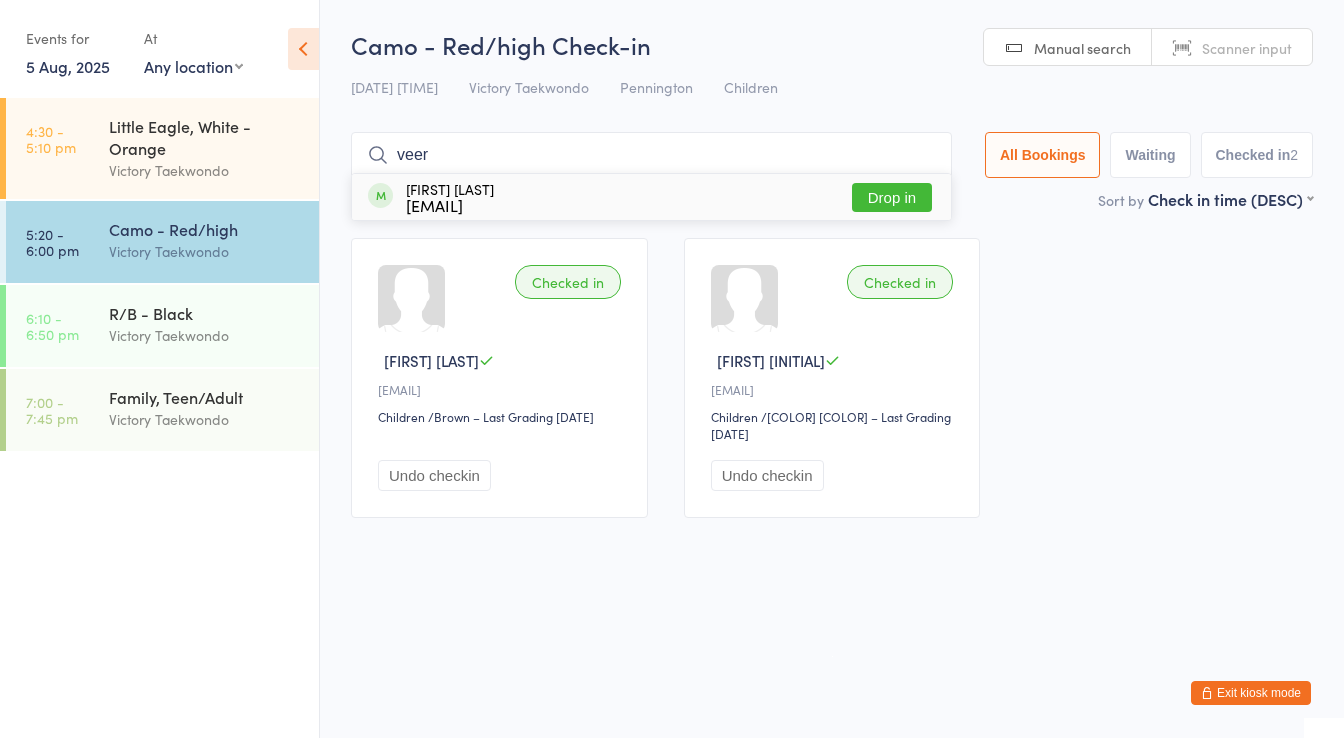 type on "veer" 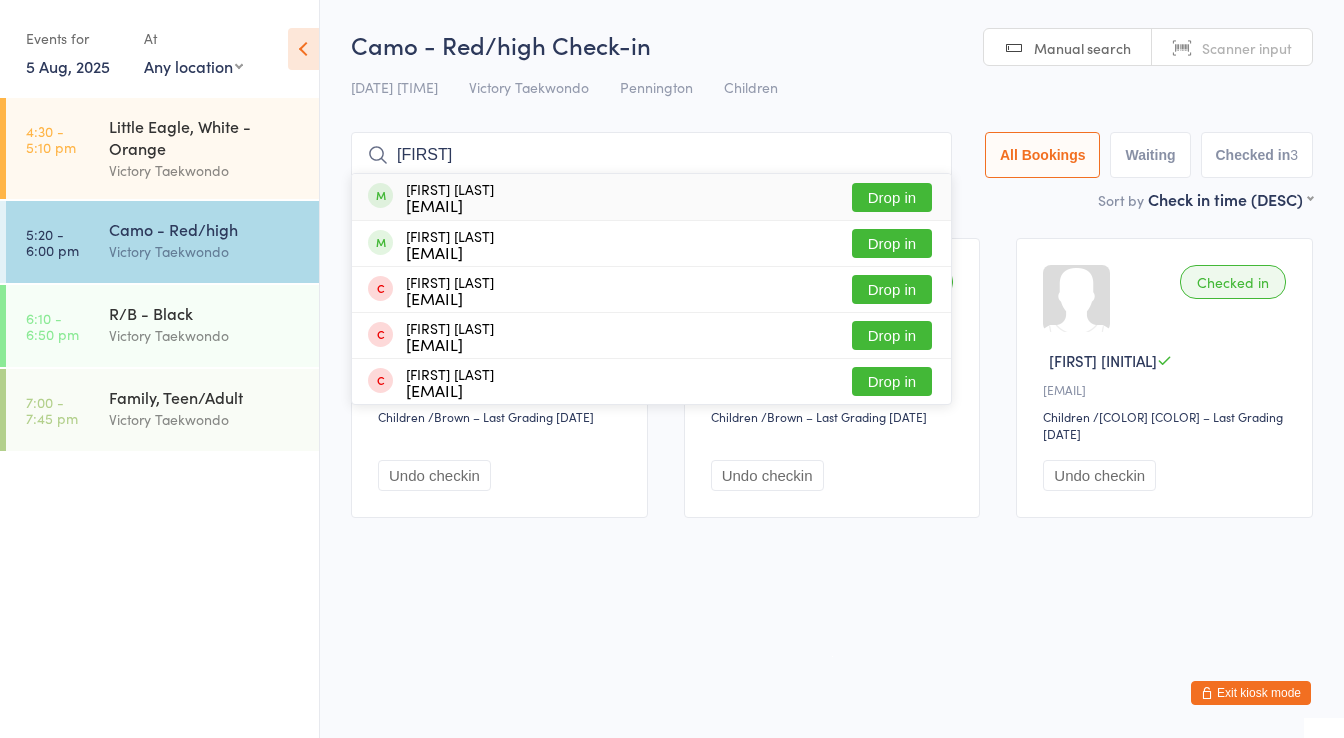 type on "[FIRST]" 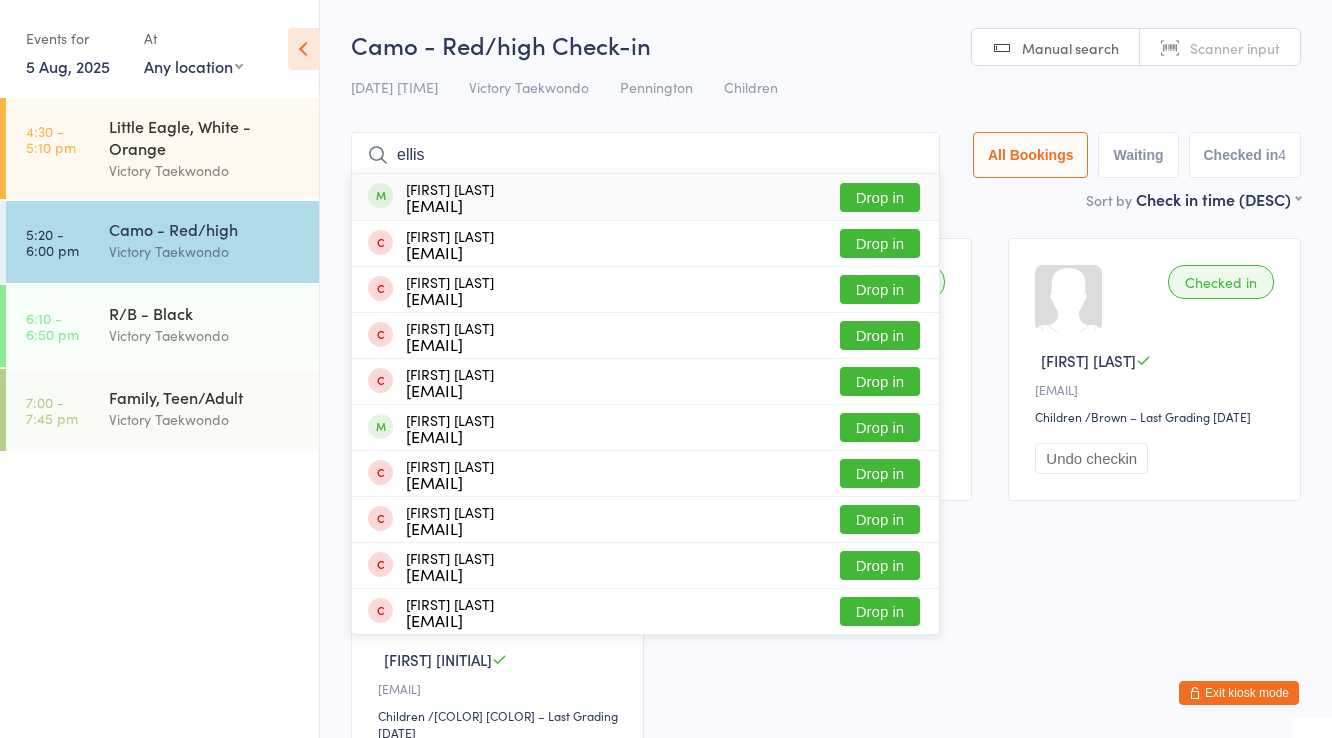 type on "ellis" 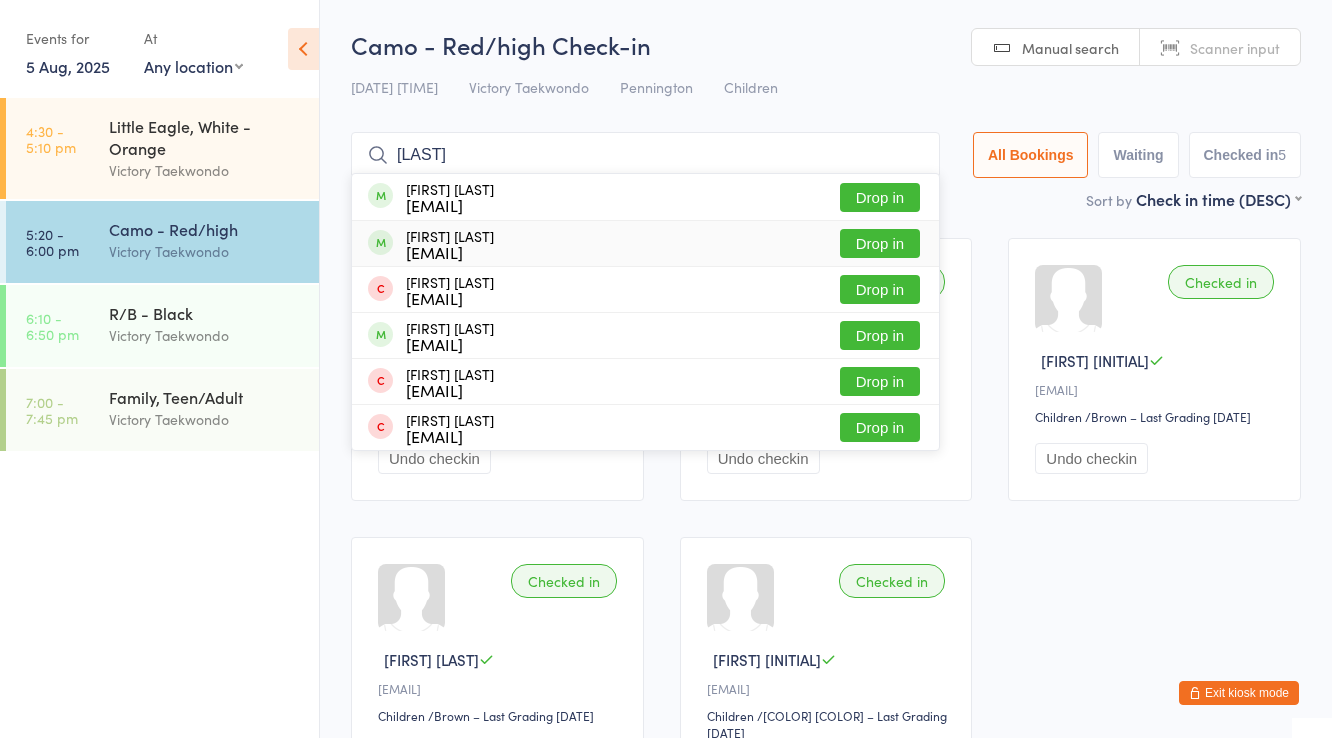 type on "[LAST]" 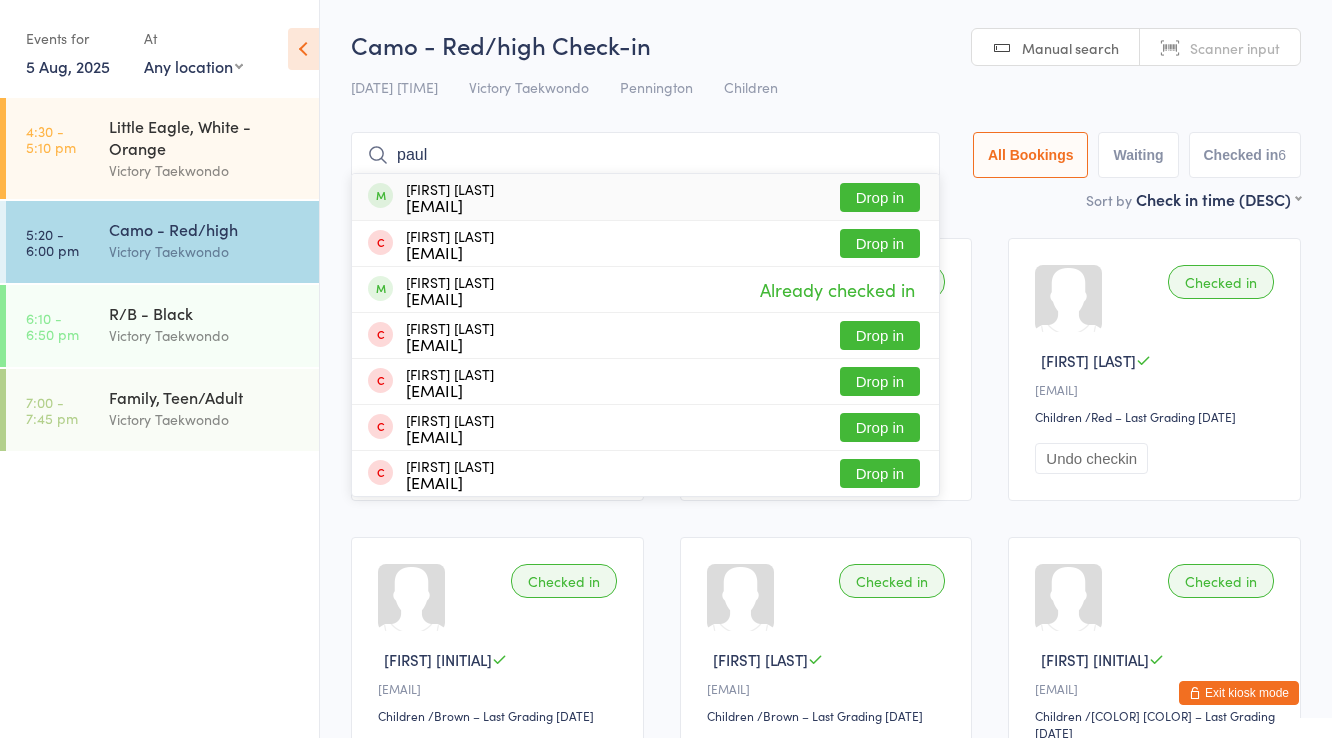 type on "paul" 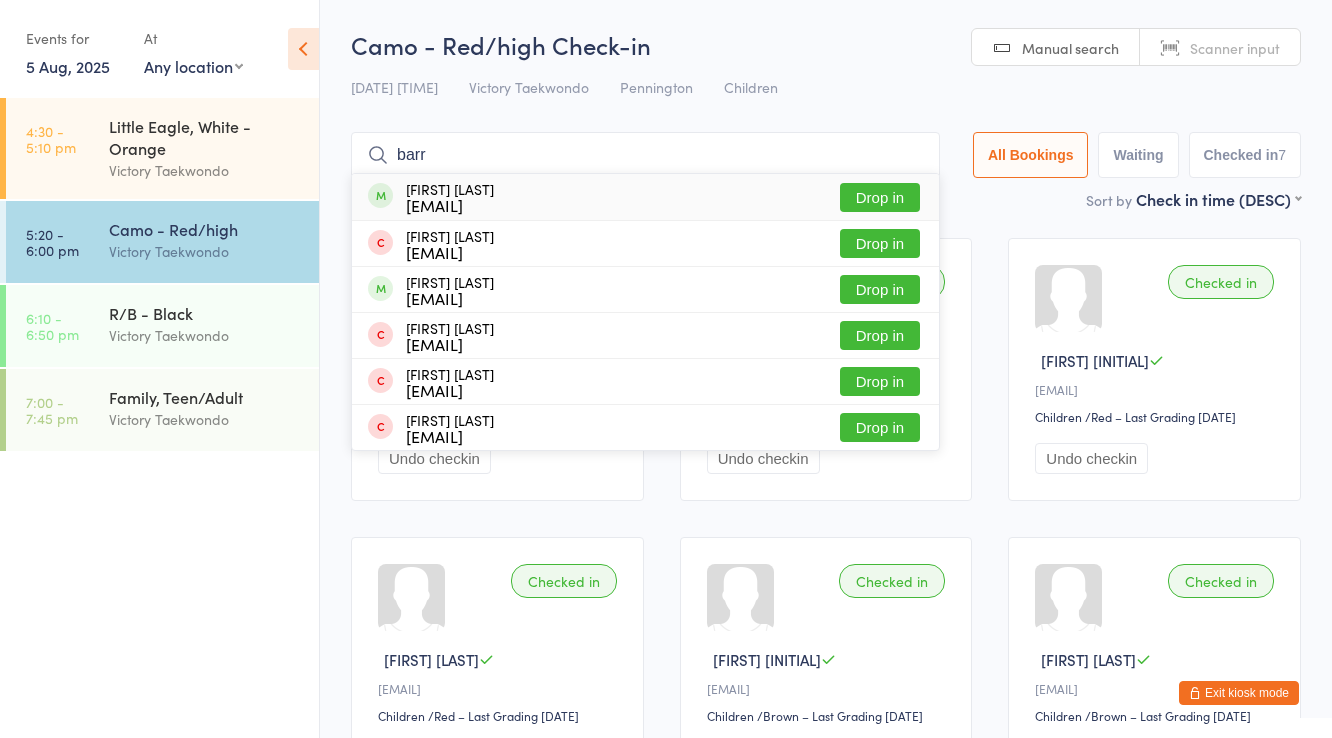 type on "barr" 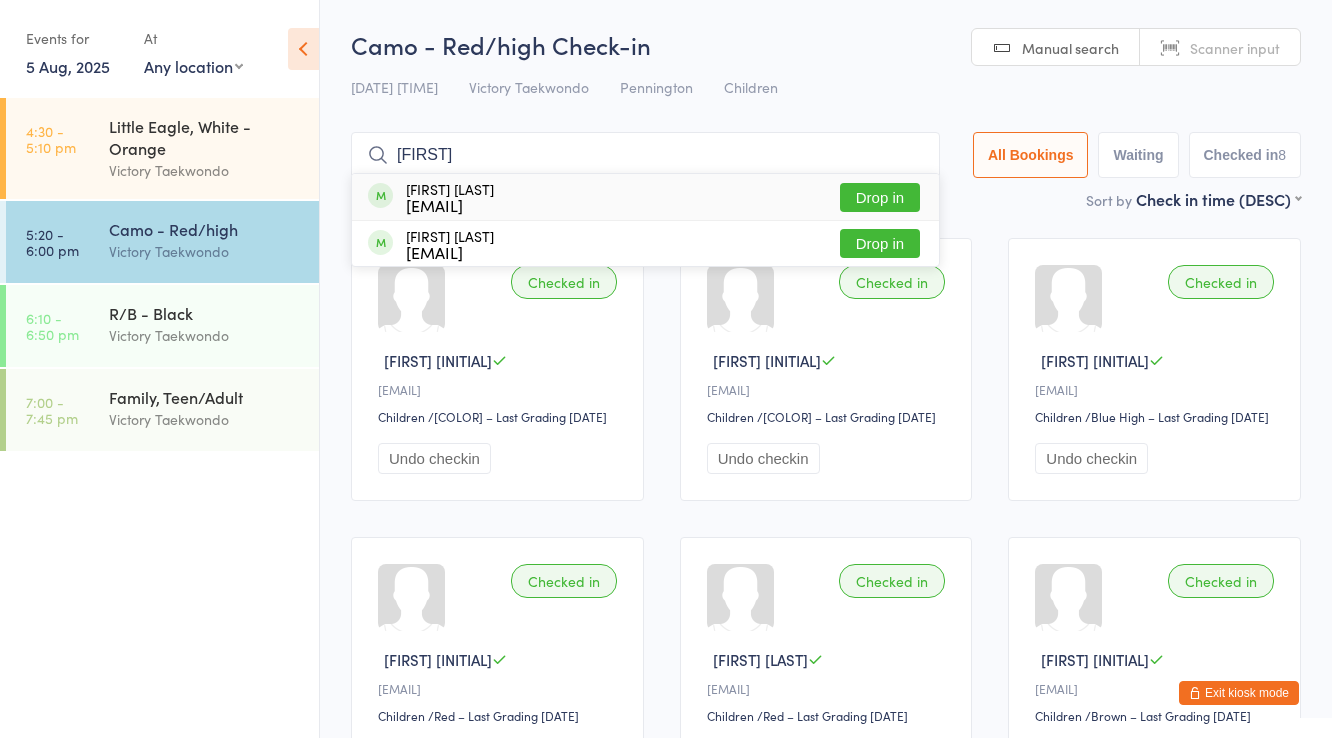 type on "[FIRST]" 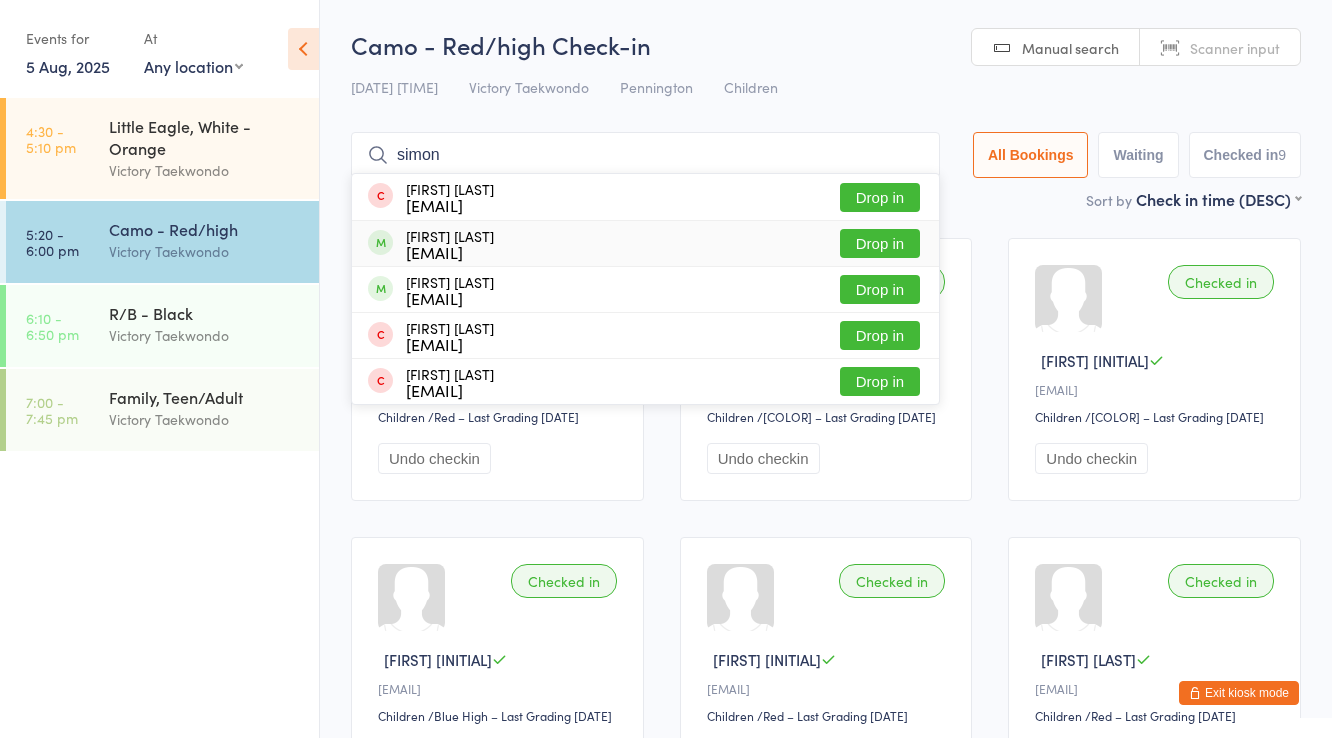 type on "simon" 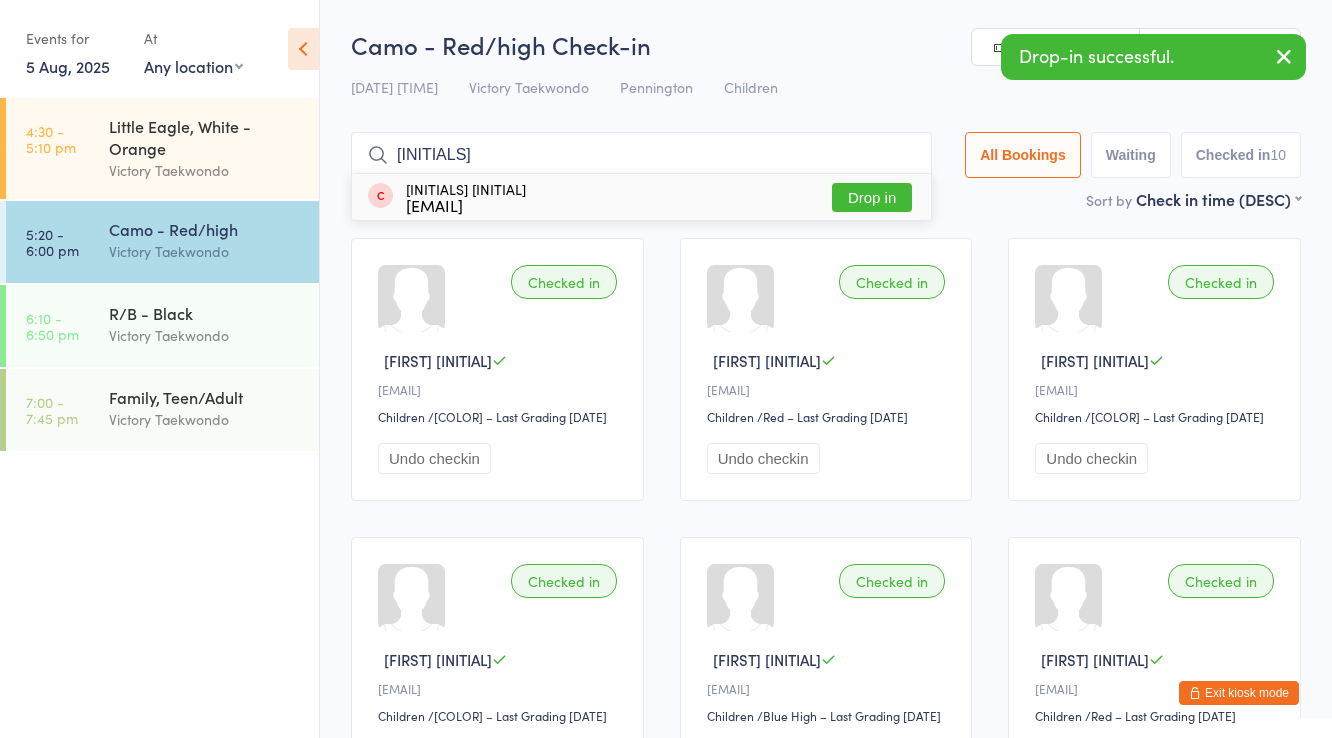 type on "j" 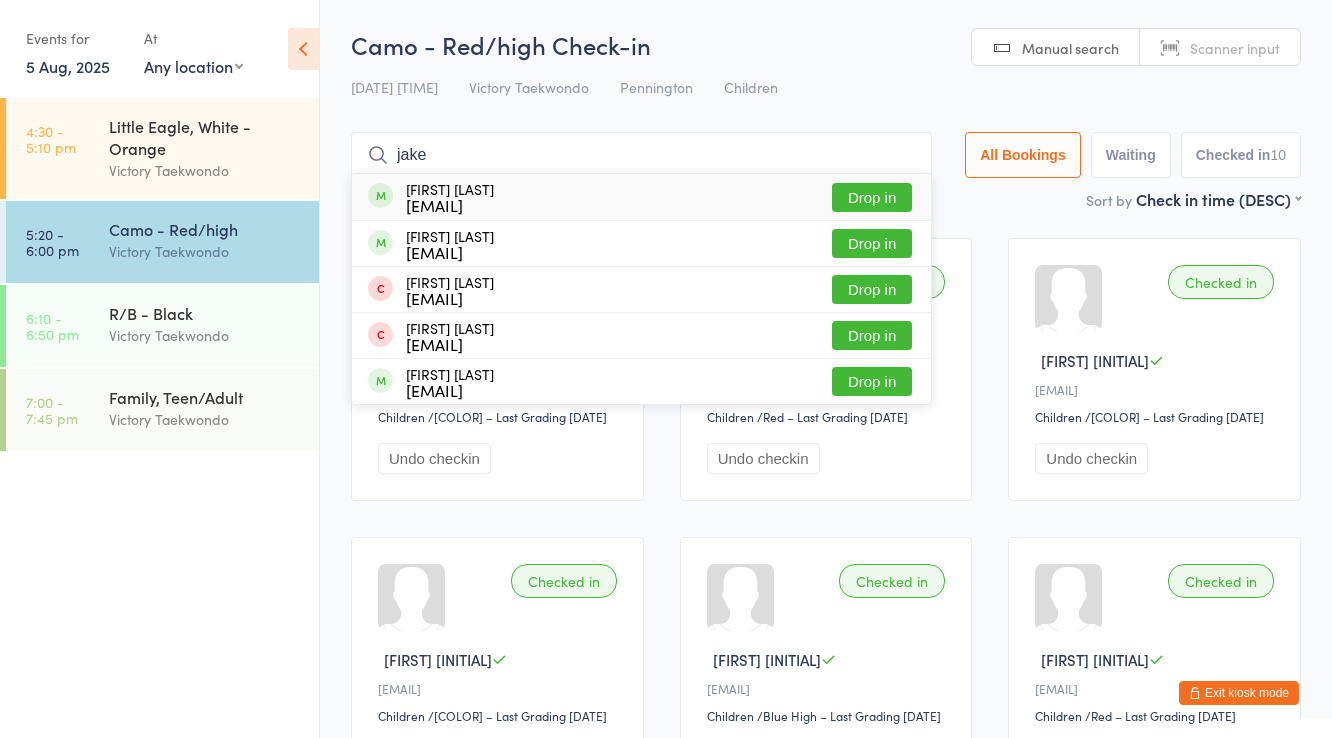 type on "jake" 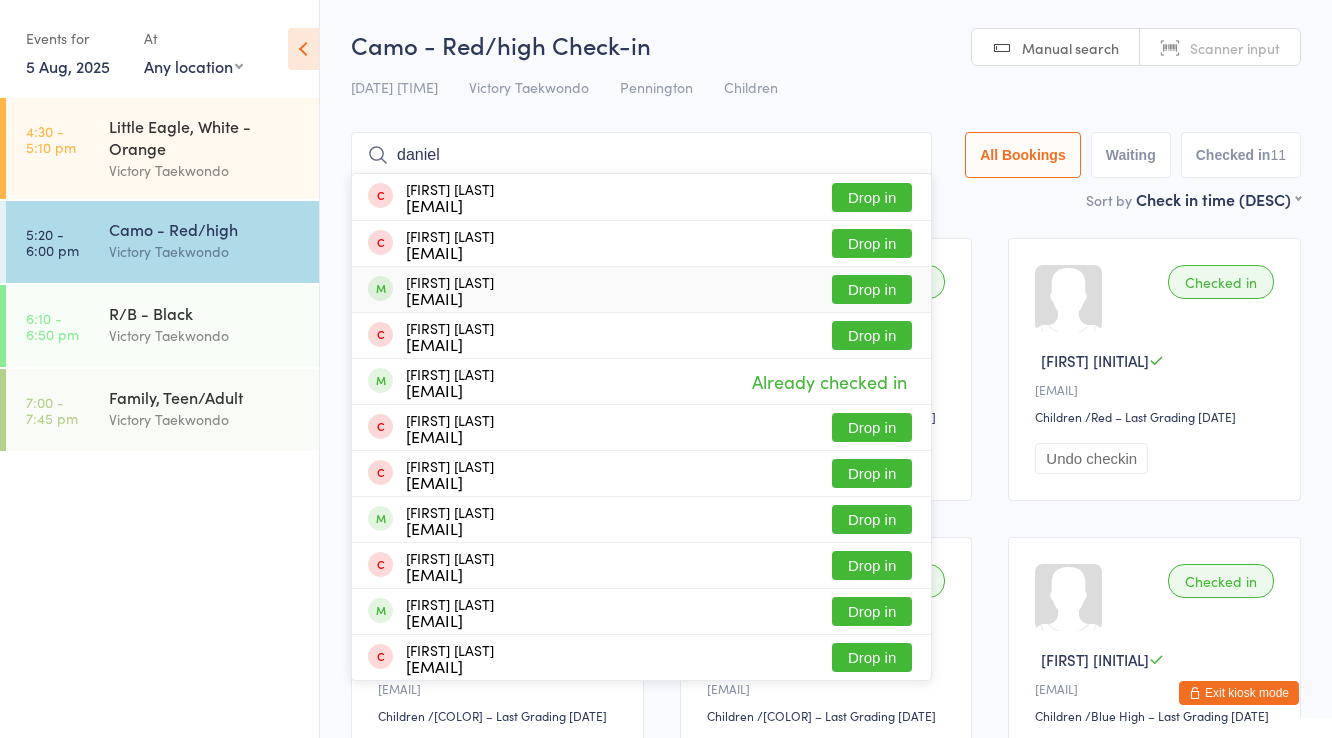 type on "daniel" 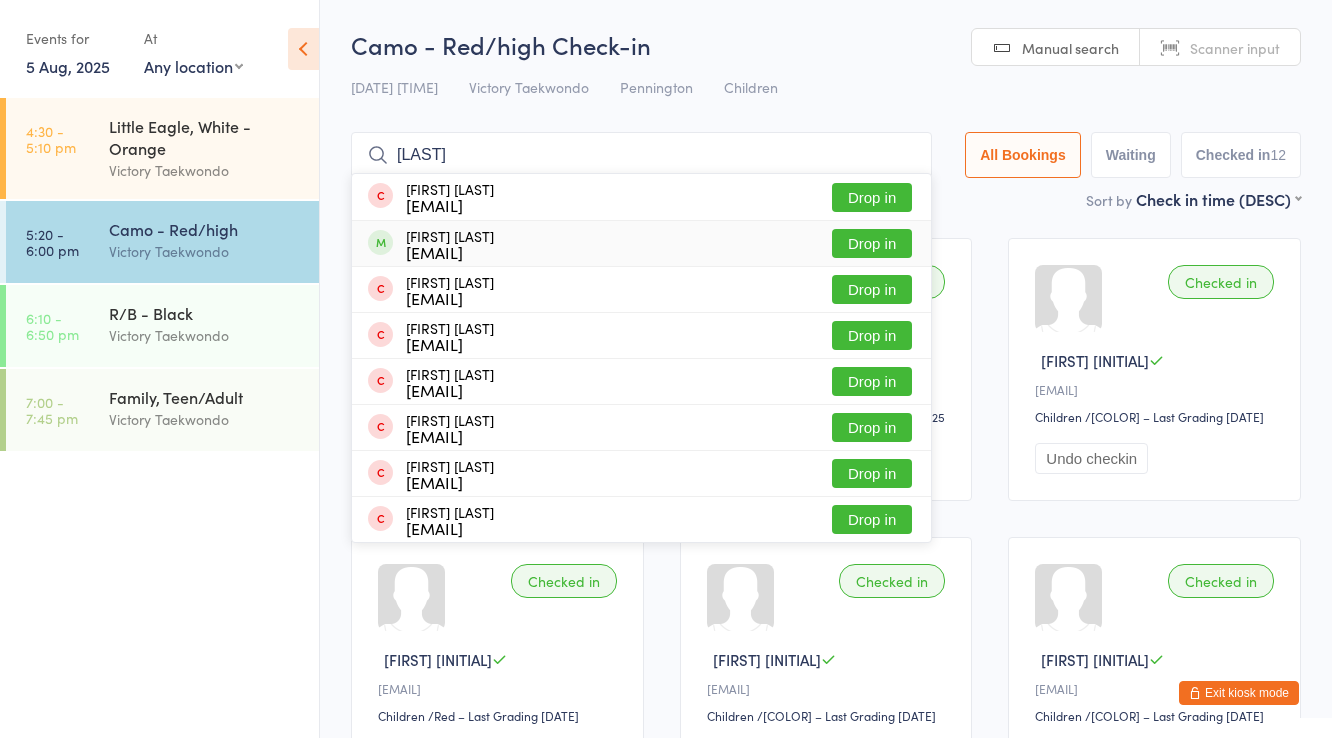type on "[LAST]" 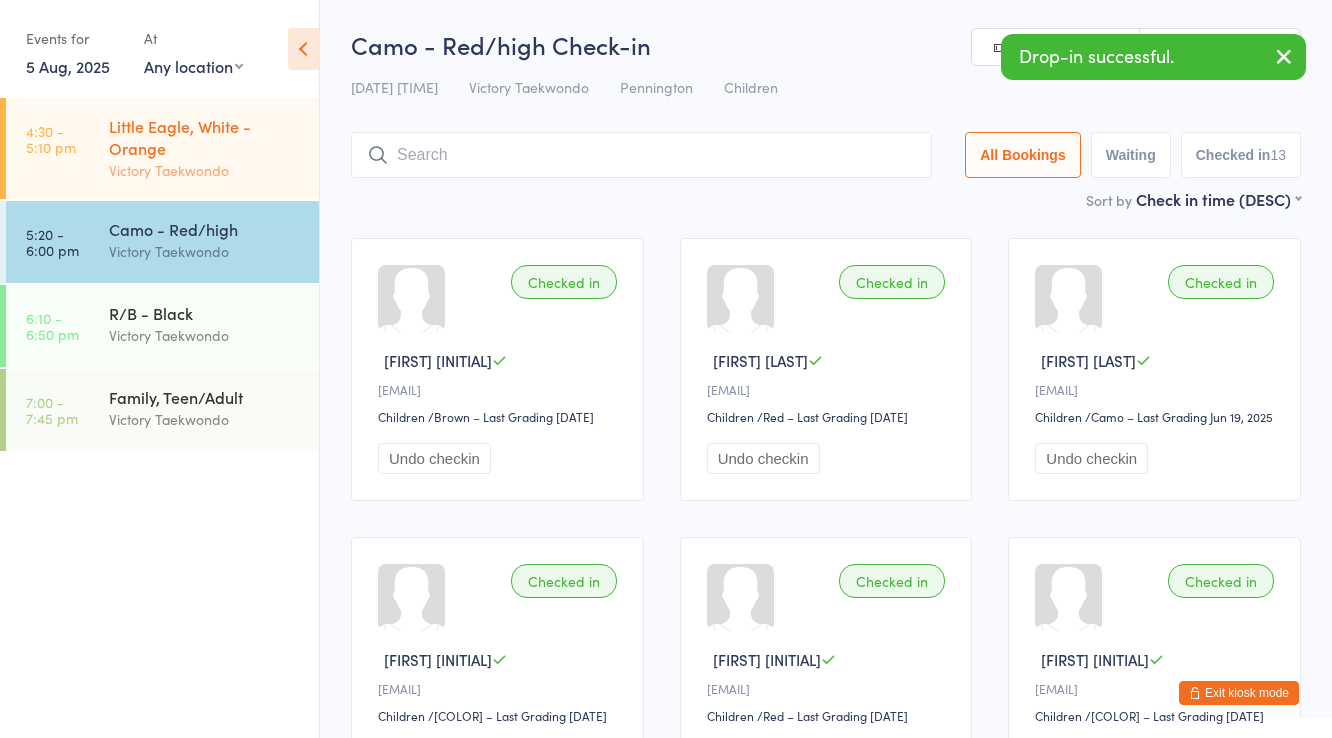 click on "Little Eagle, White - Orange" at bounding box center [205, 137] 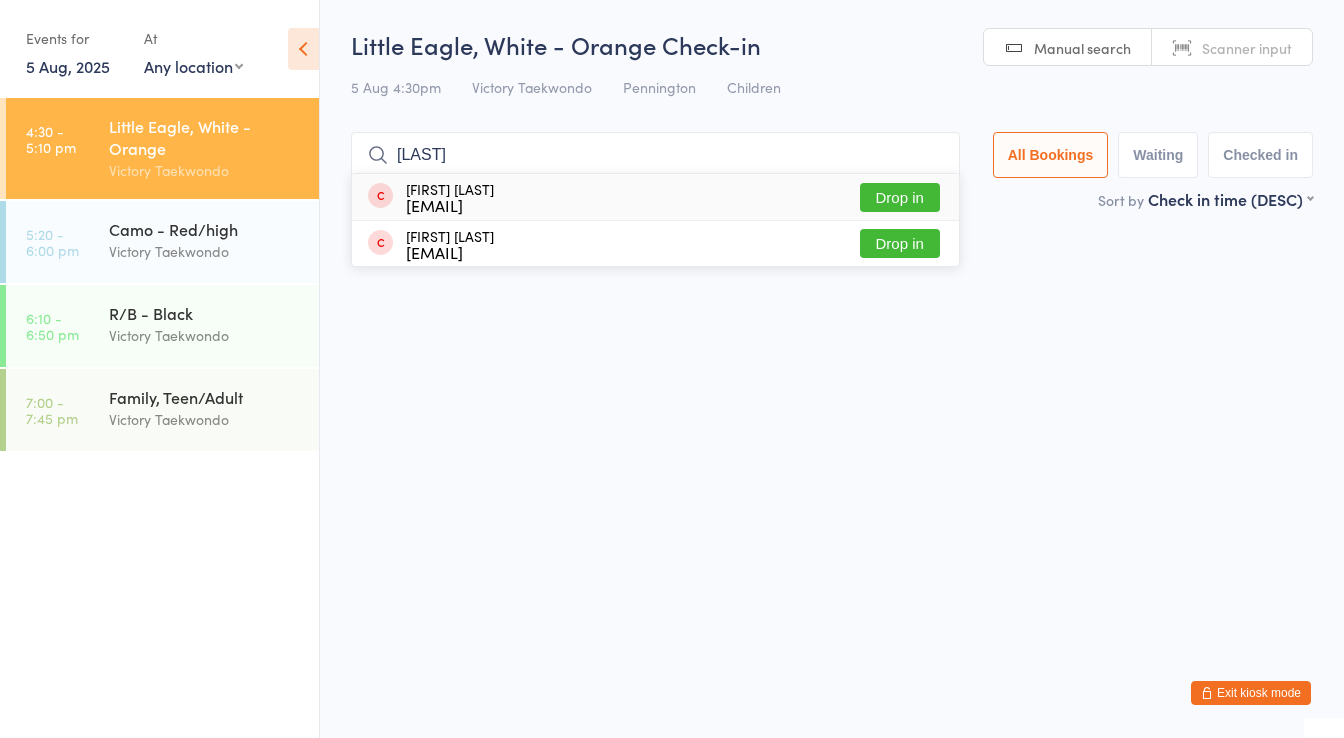 type on "[LAST]" 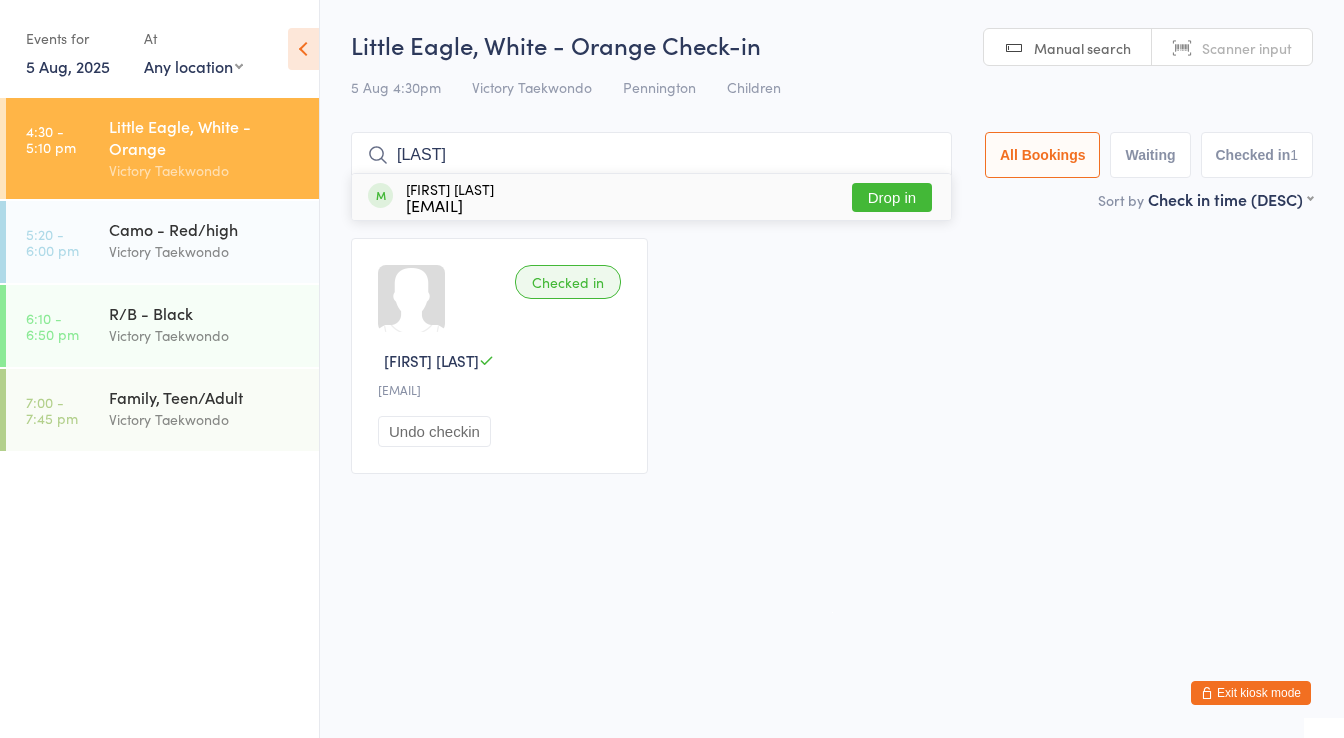 type on "[LAST]" 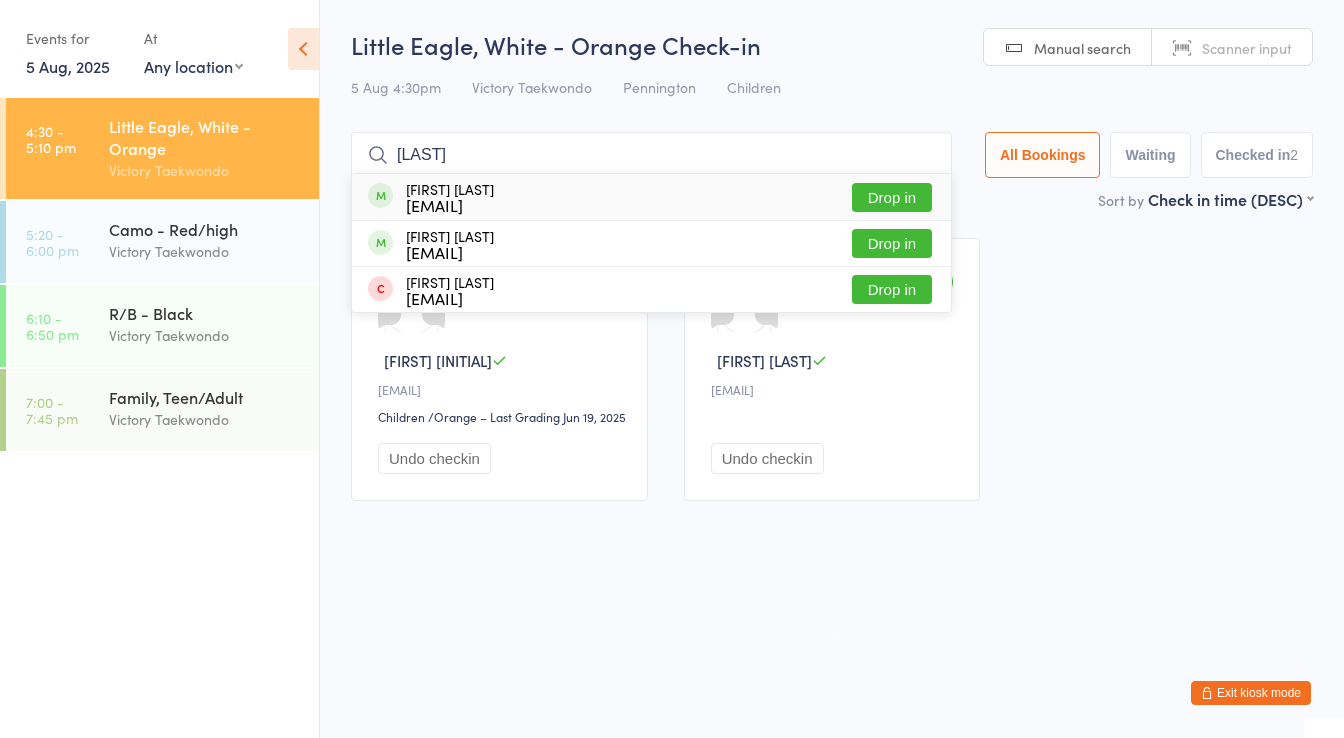 type on "[LAST]" 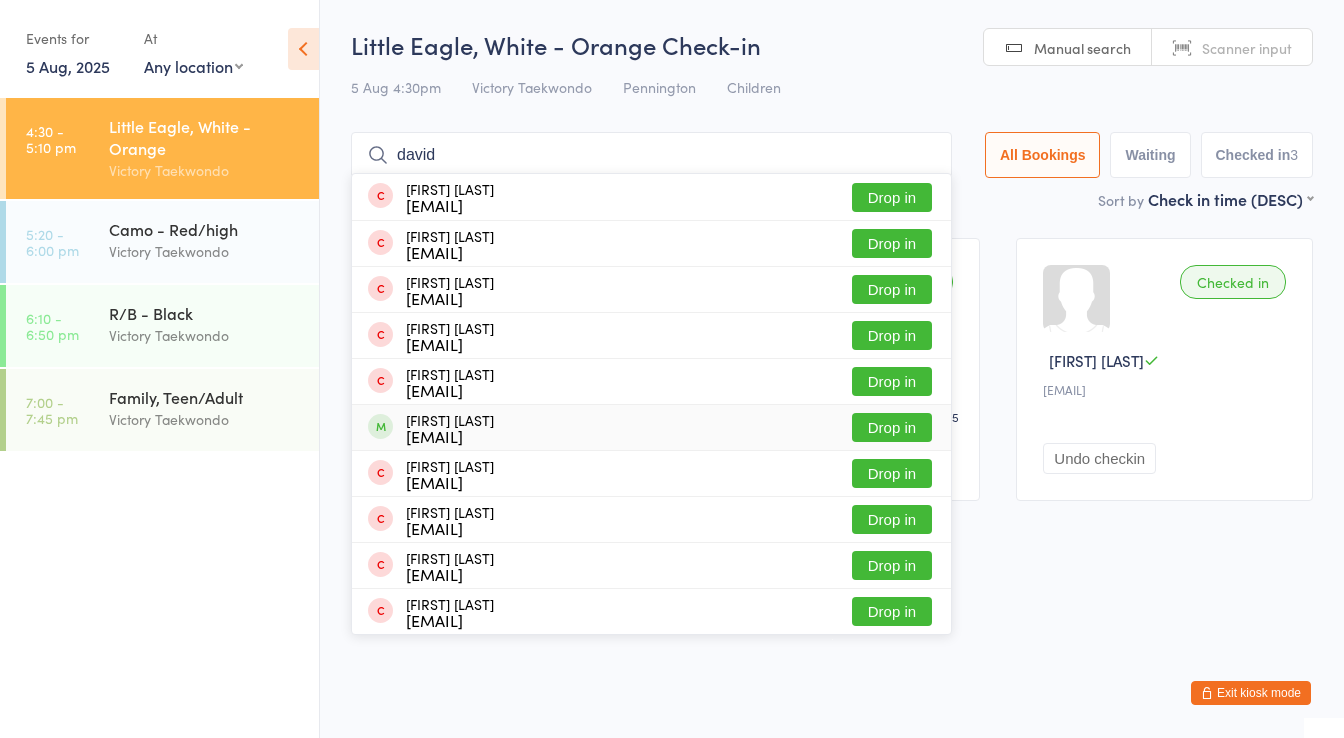 type on "david" 